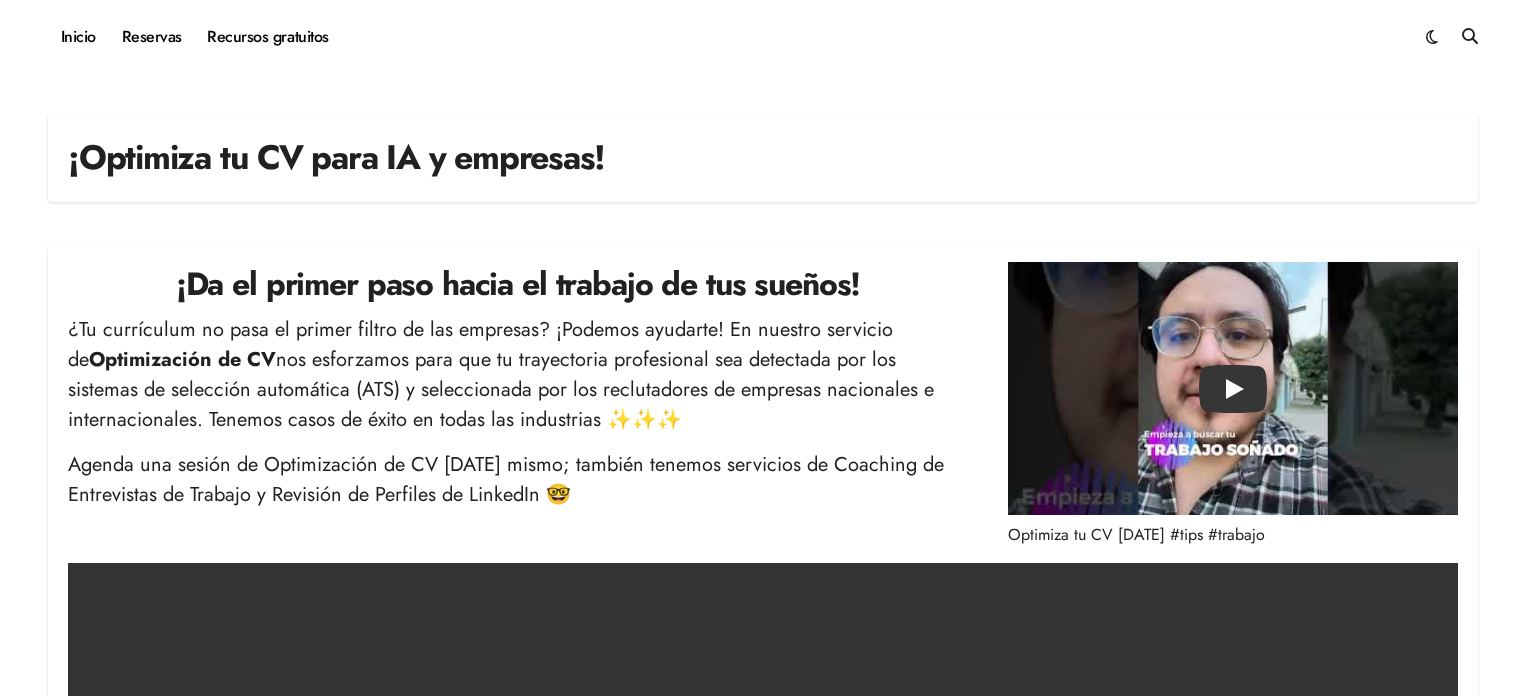 scroll, scrollTop: 0, scrollLeft: 0, axis: both 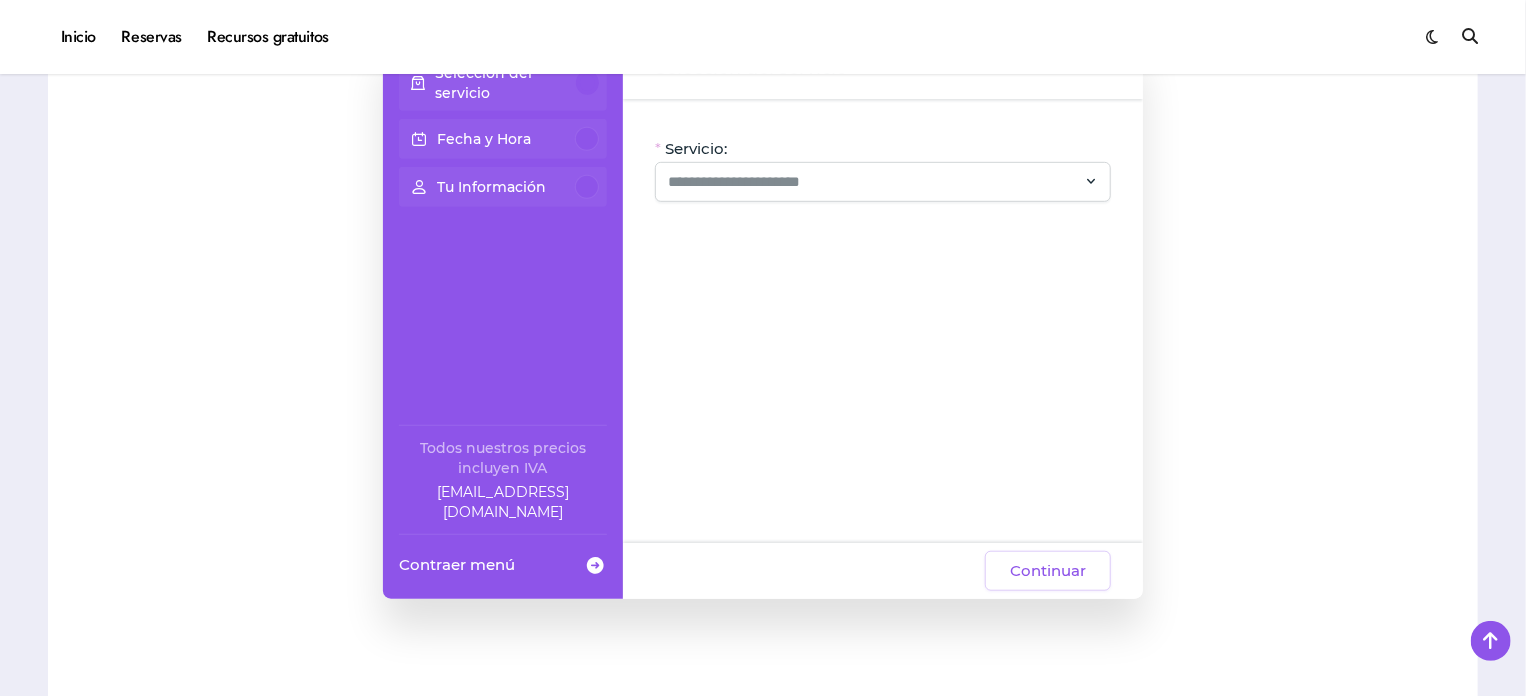 click on "Servicio:" 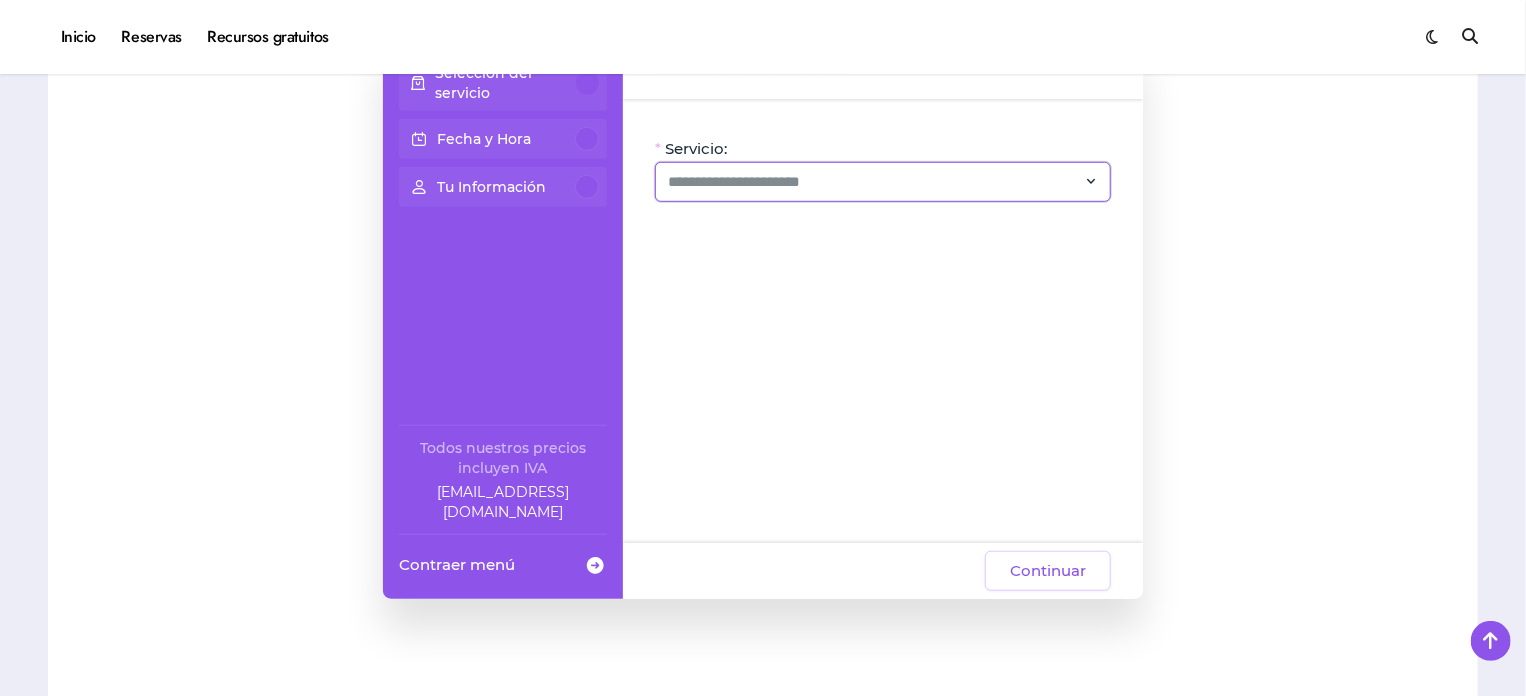 click 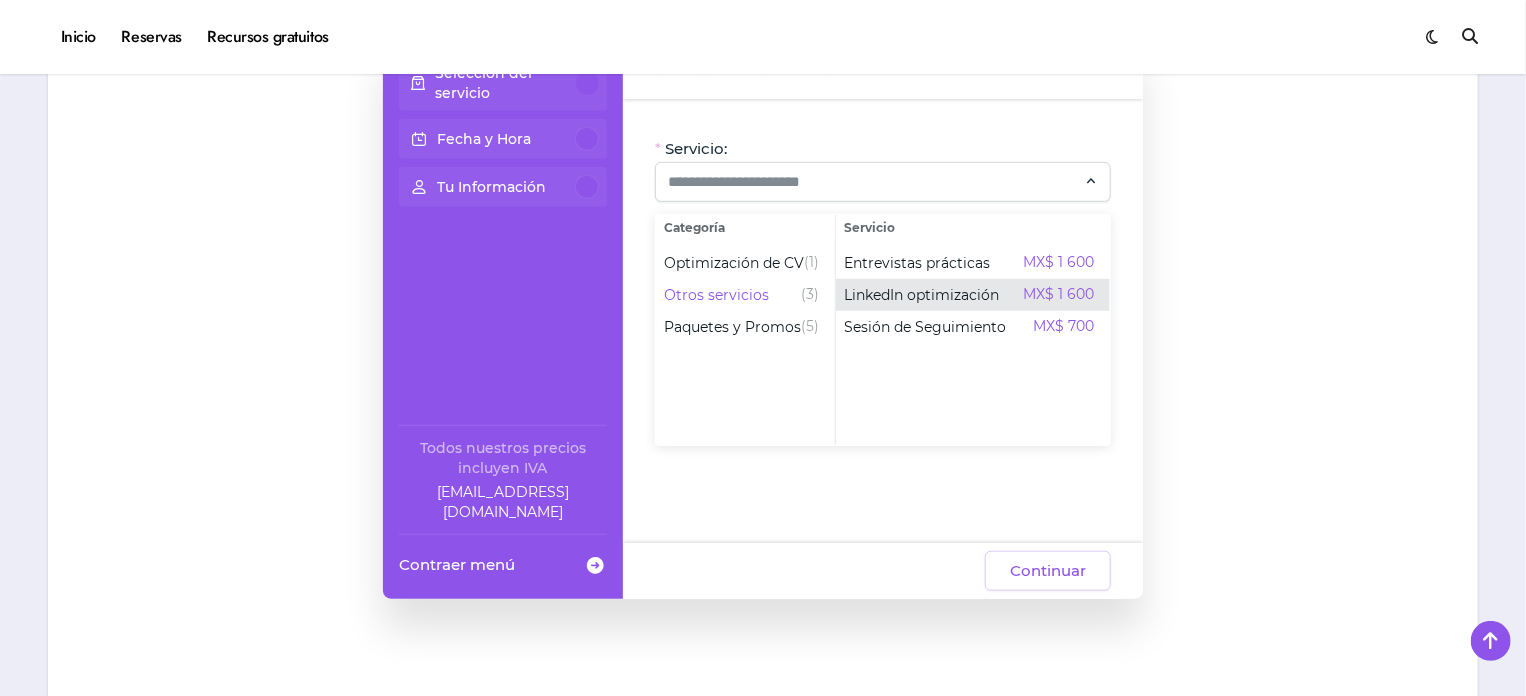 click on "LinkedIn optimización" at bounding box center (921, 295) 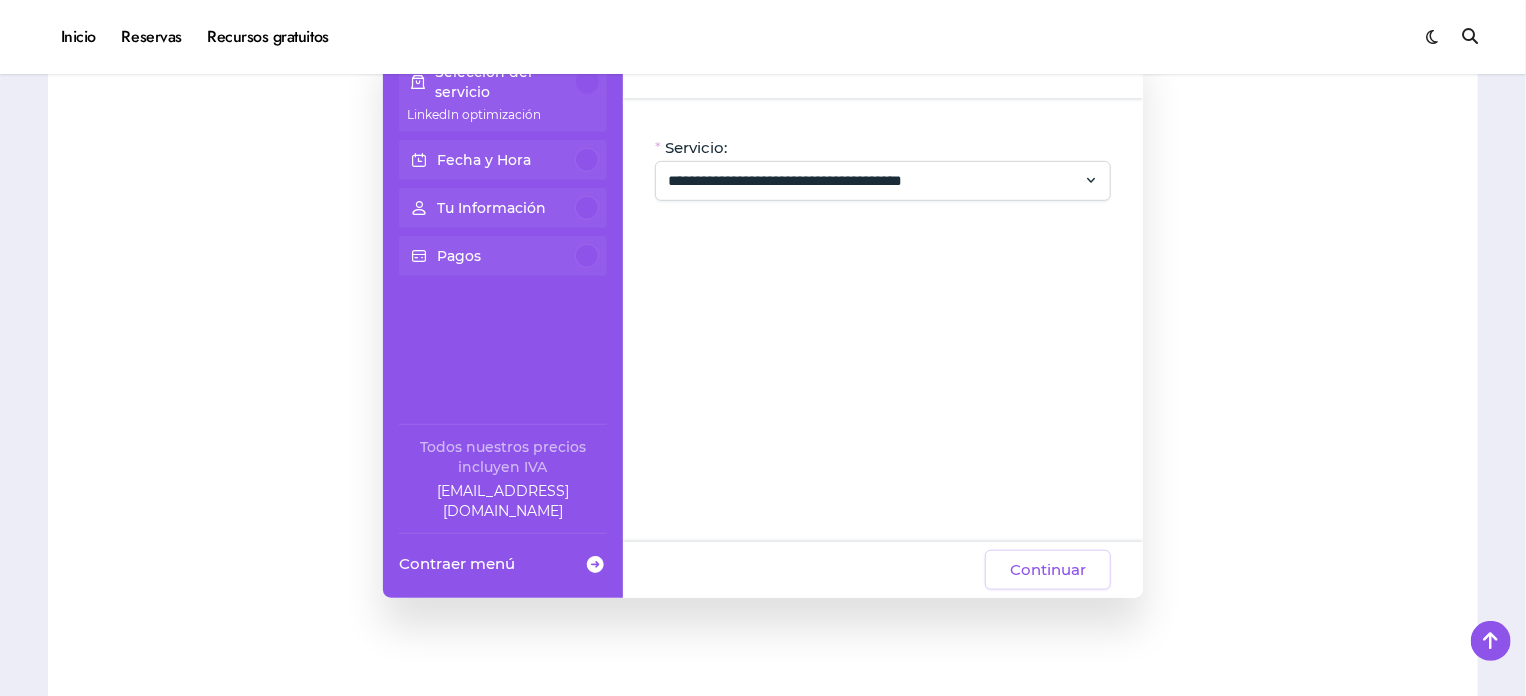 scroll, scrollTop: 650, scrollLeft: 0, axis: vertical 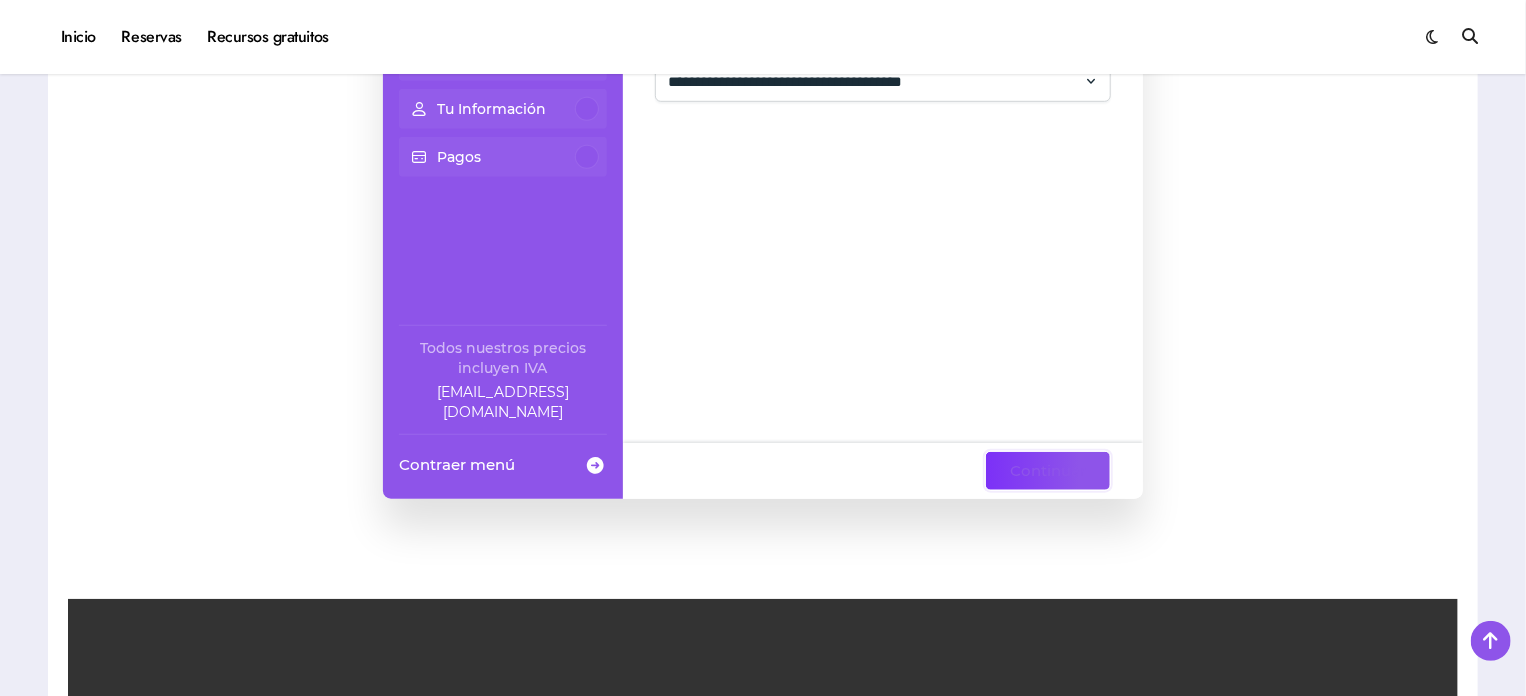 click on "Continuar" at bounding box center [1048, 471] 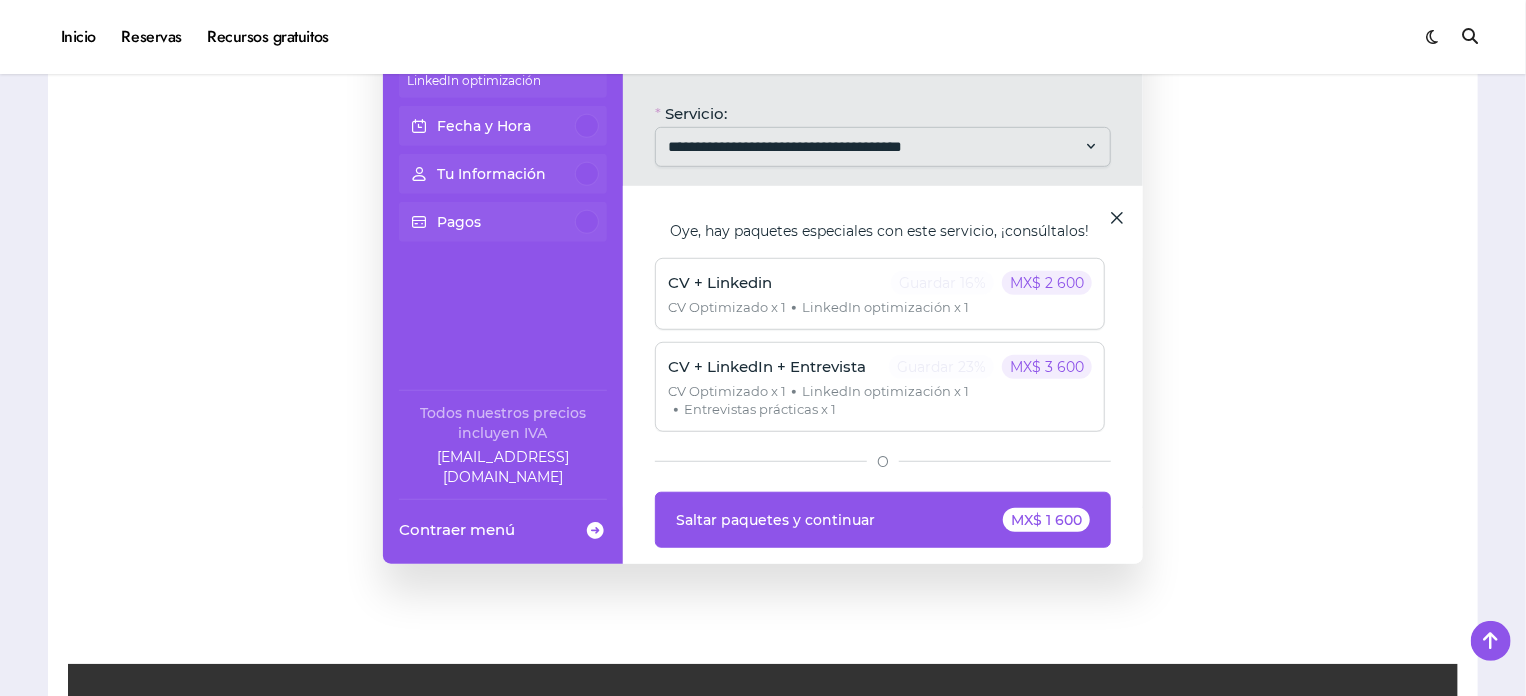 scroll, scrollTop: 550, scrollLeft: 0, axis: vertical 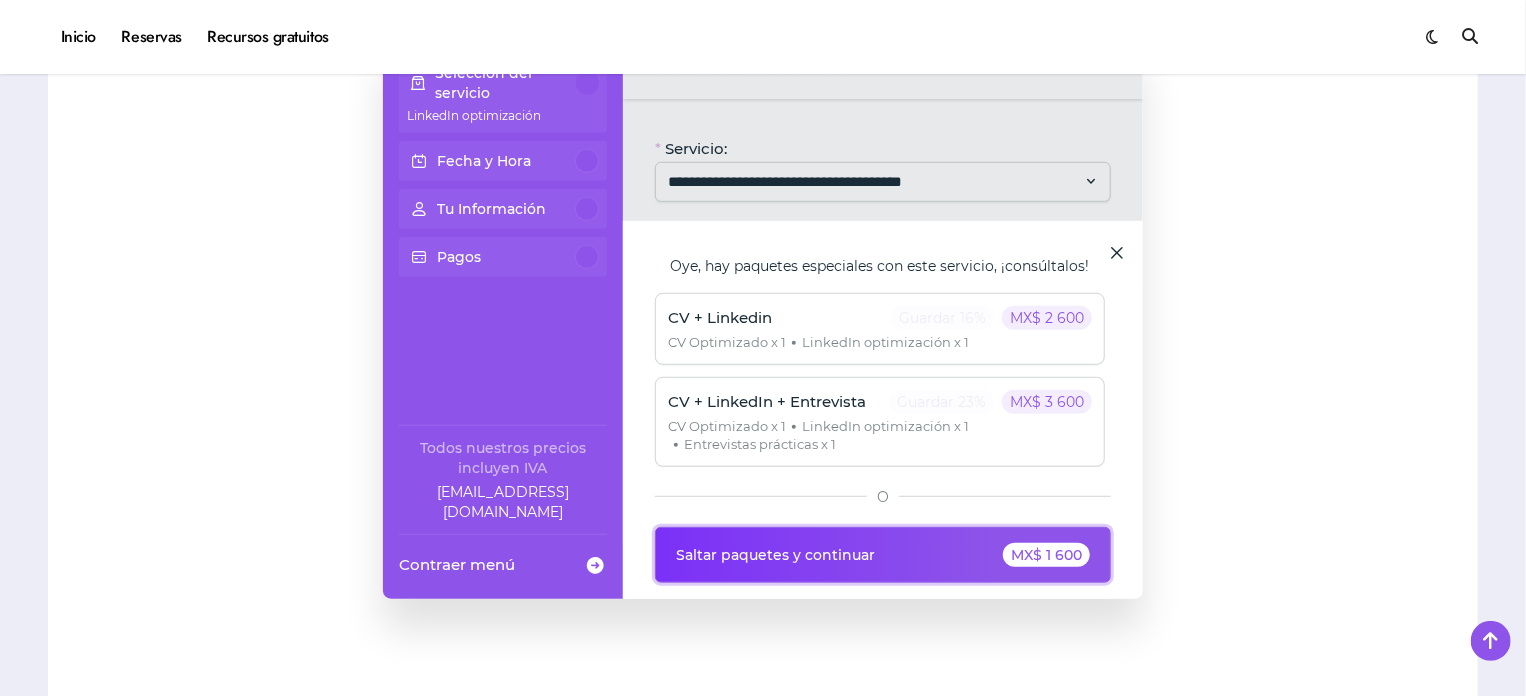 click on "Saltar paquetes y continuar" at bounding box center [775, 555] 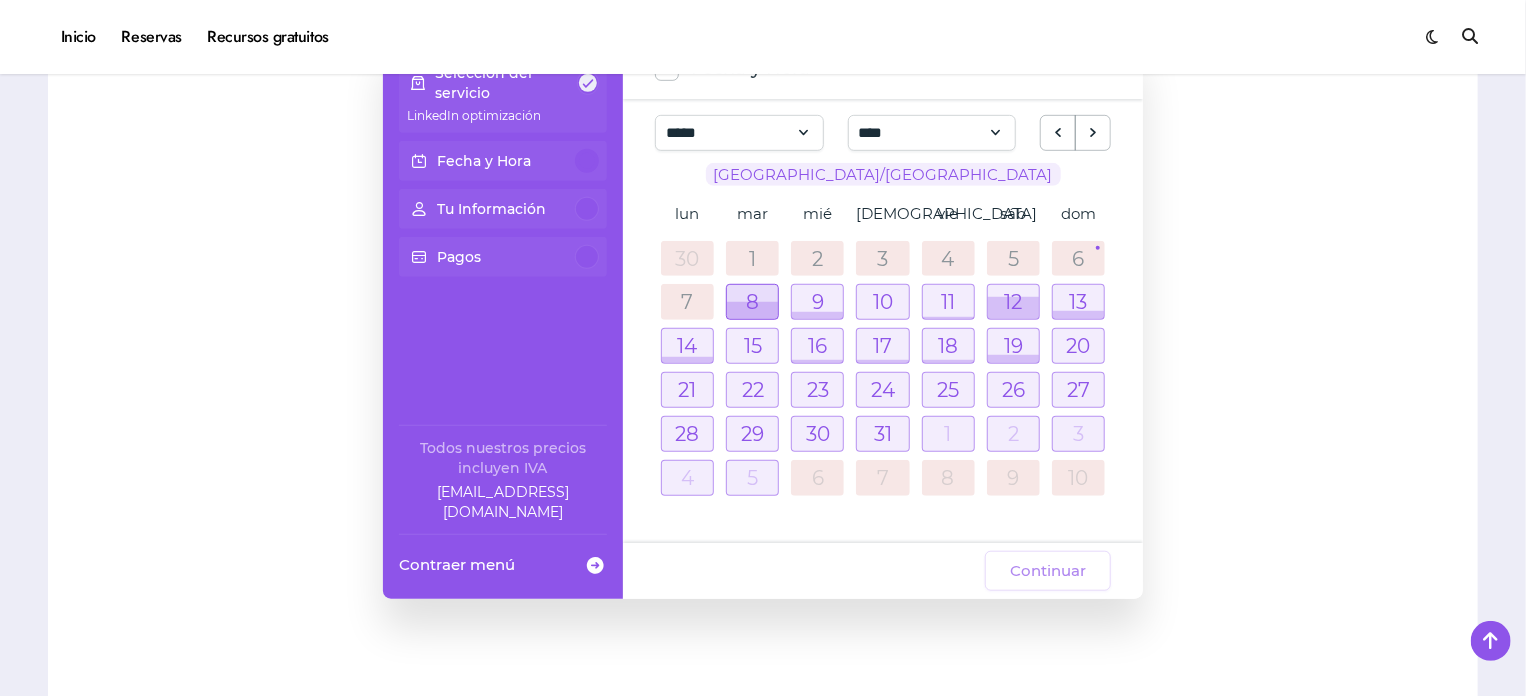 click at bounding box center (752, 310) 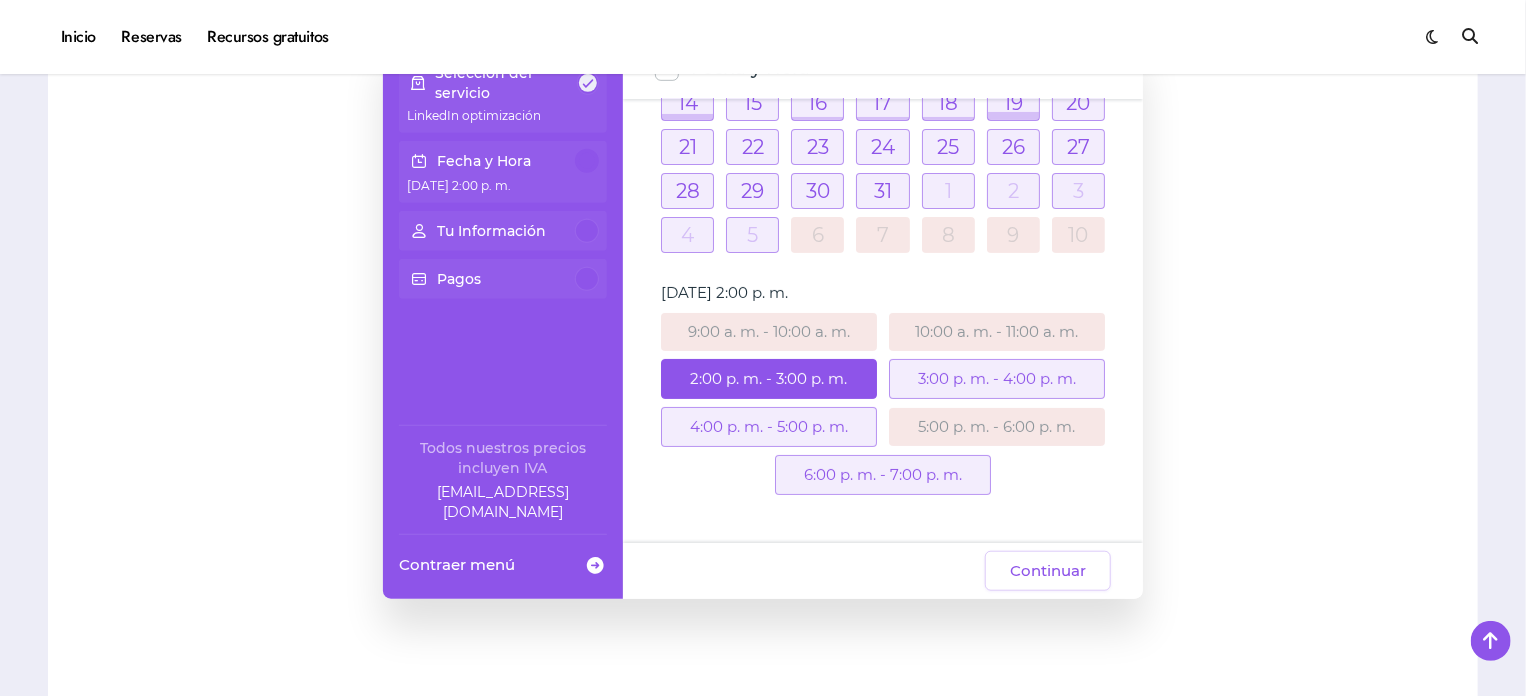 scroll, scrollTop: 231, scrollLeft: 0, axis: vertical 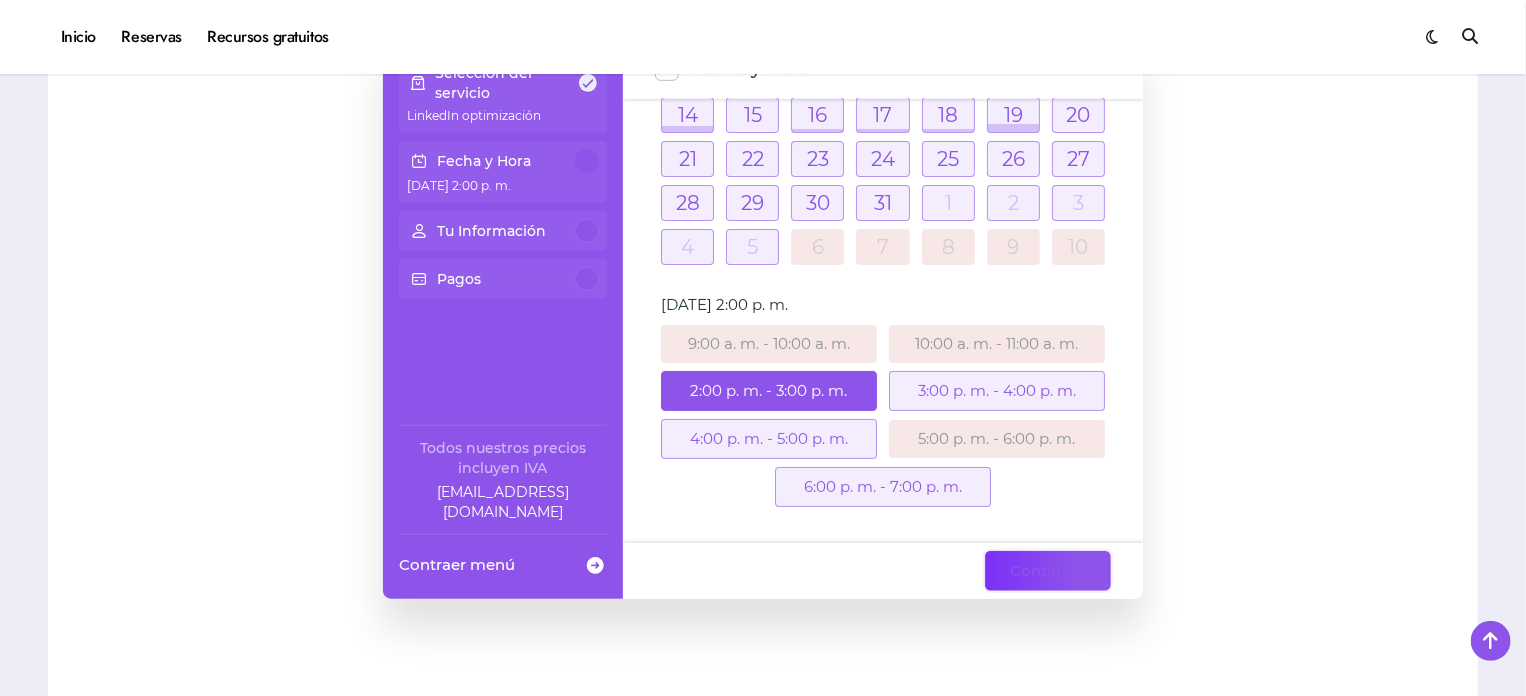 click on "Continuar" at bounding box center (1048, 571) 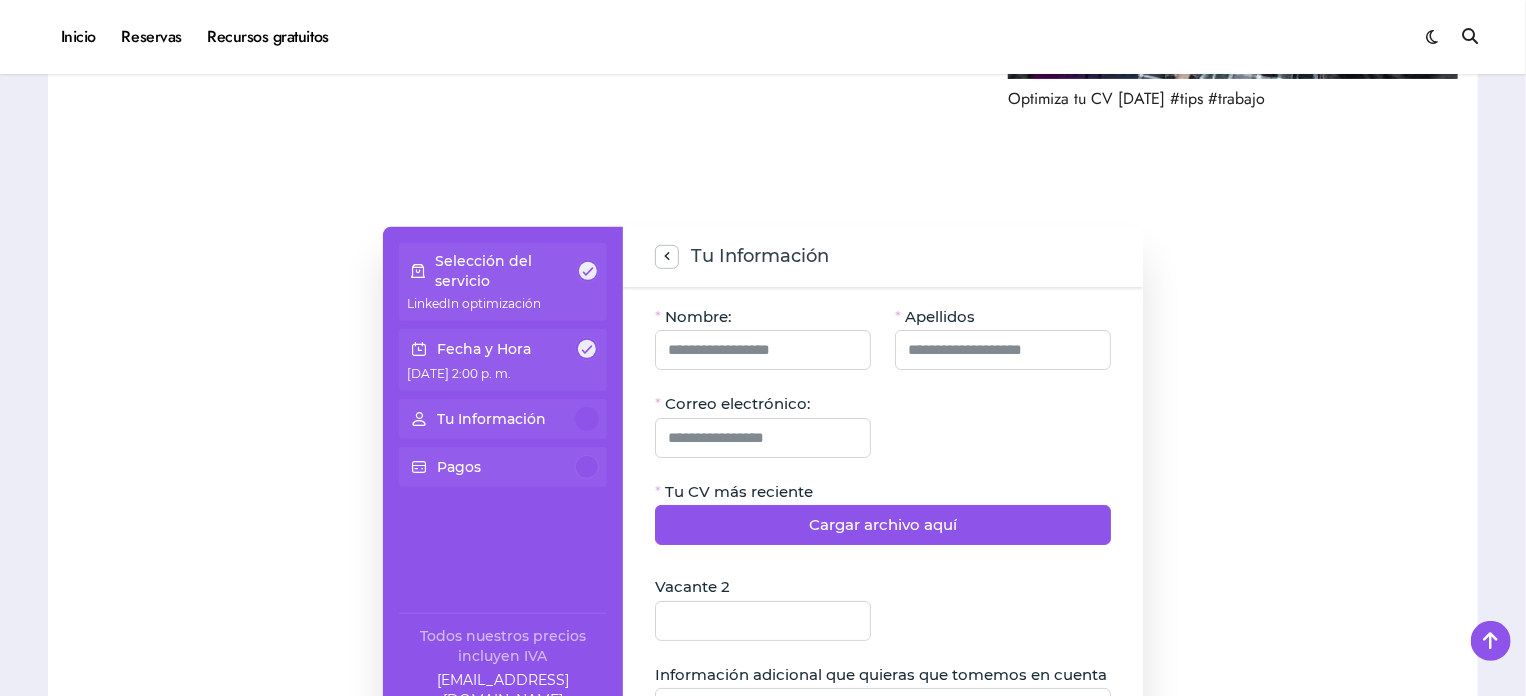 scroll, scrollTop: 350, scrollLeft: 0, axis: vertical 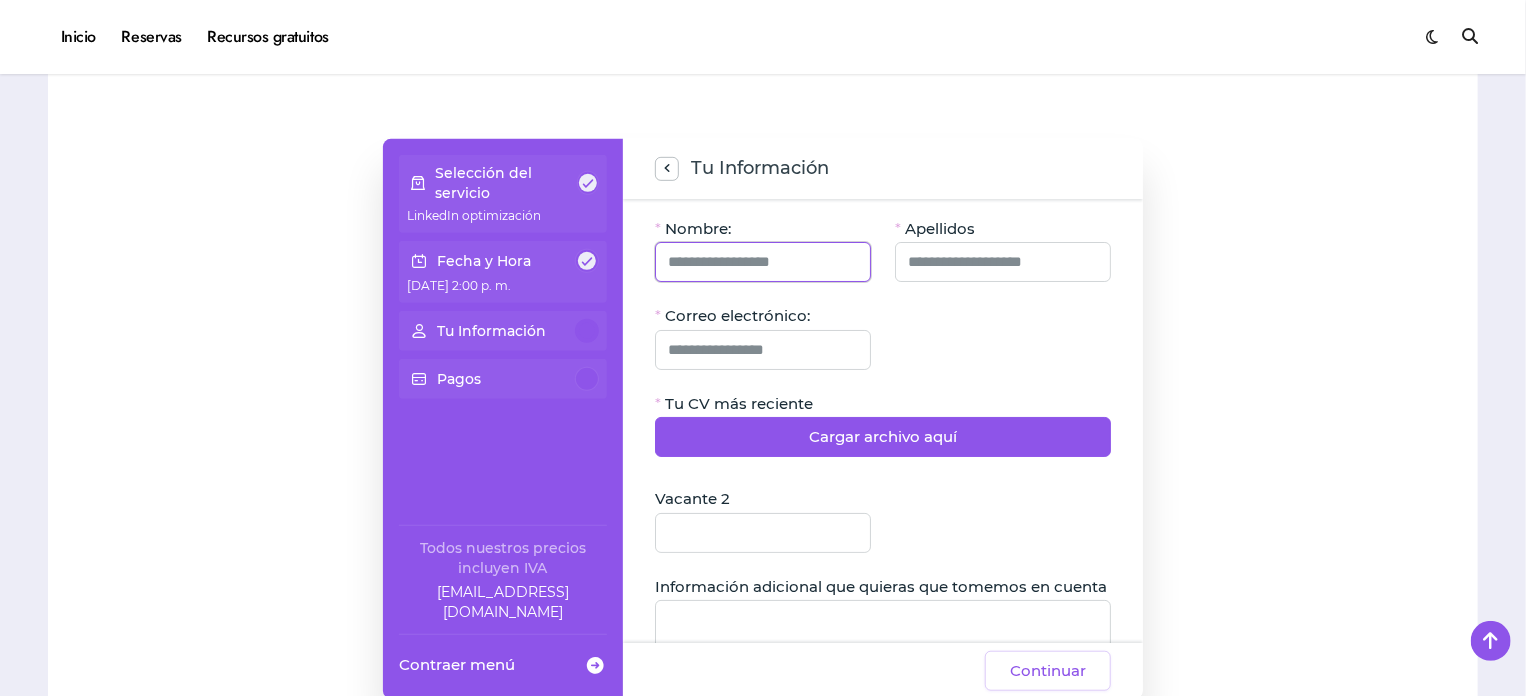 click 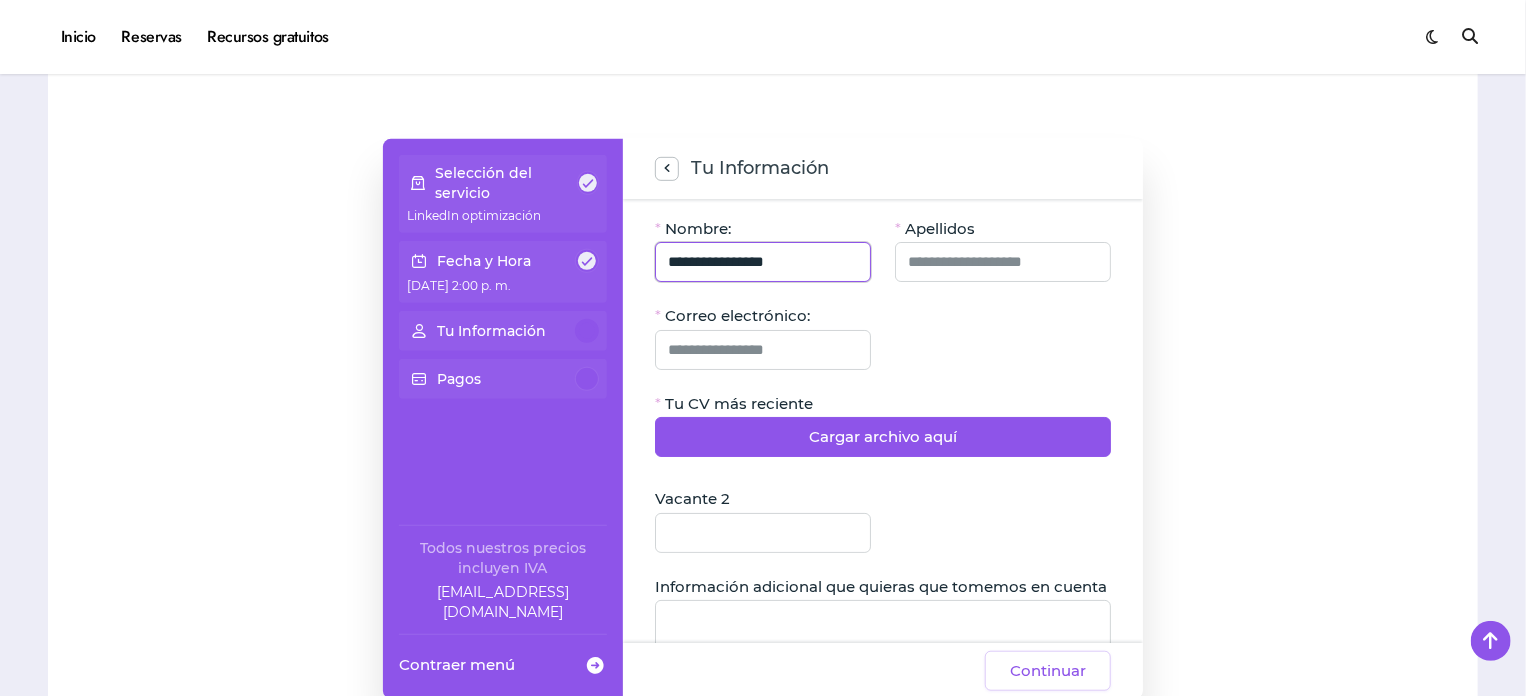 type on "**********" 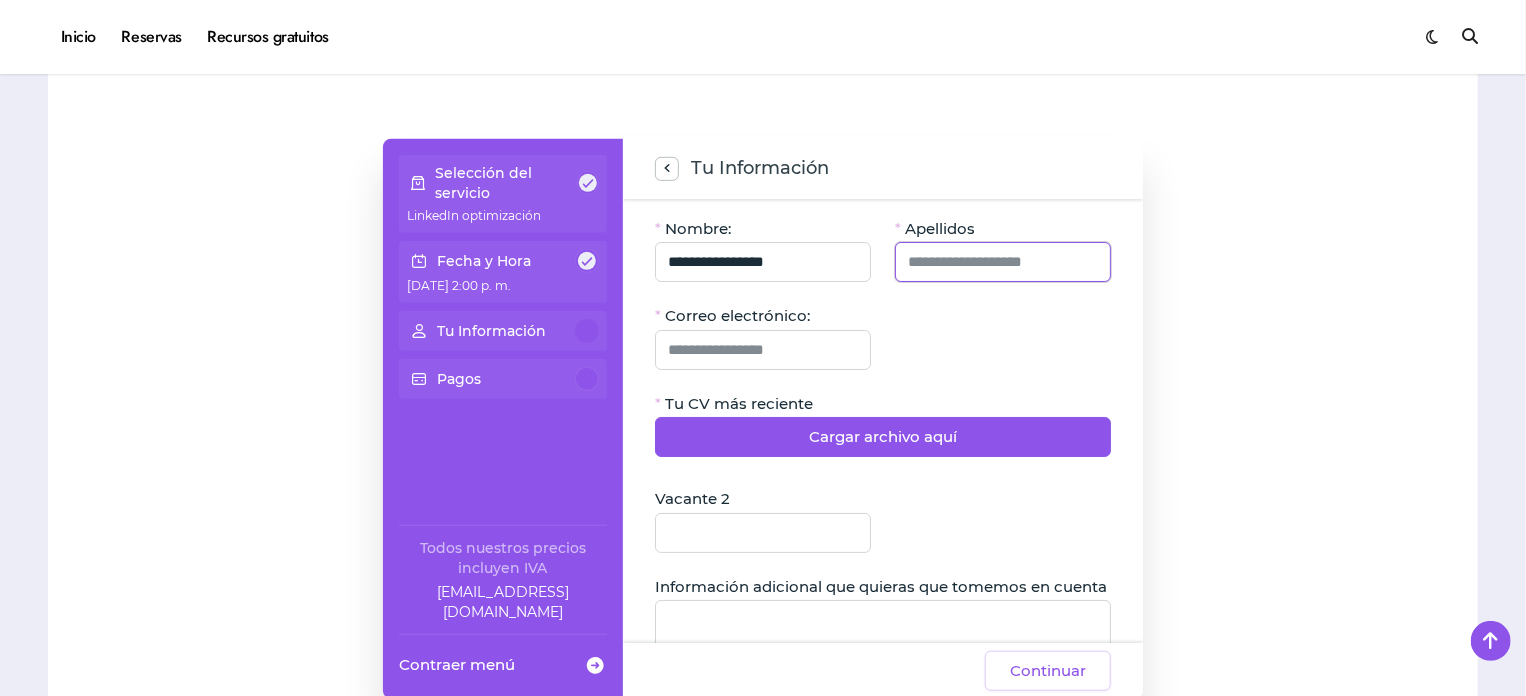 click 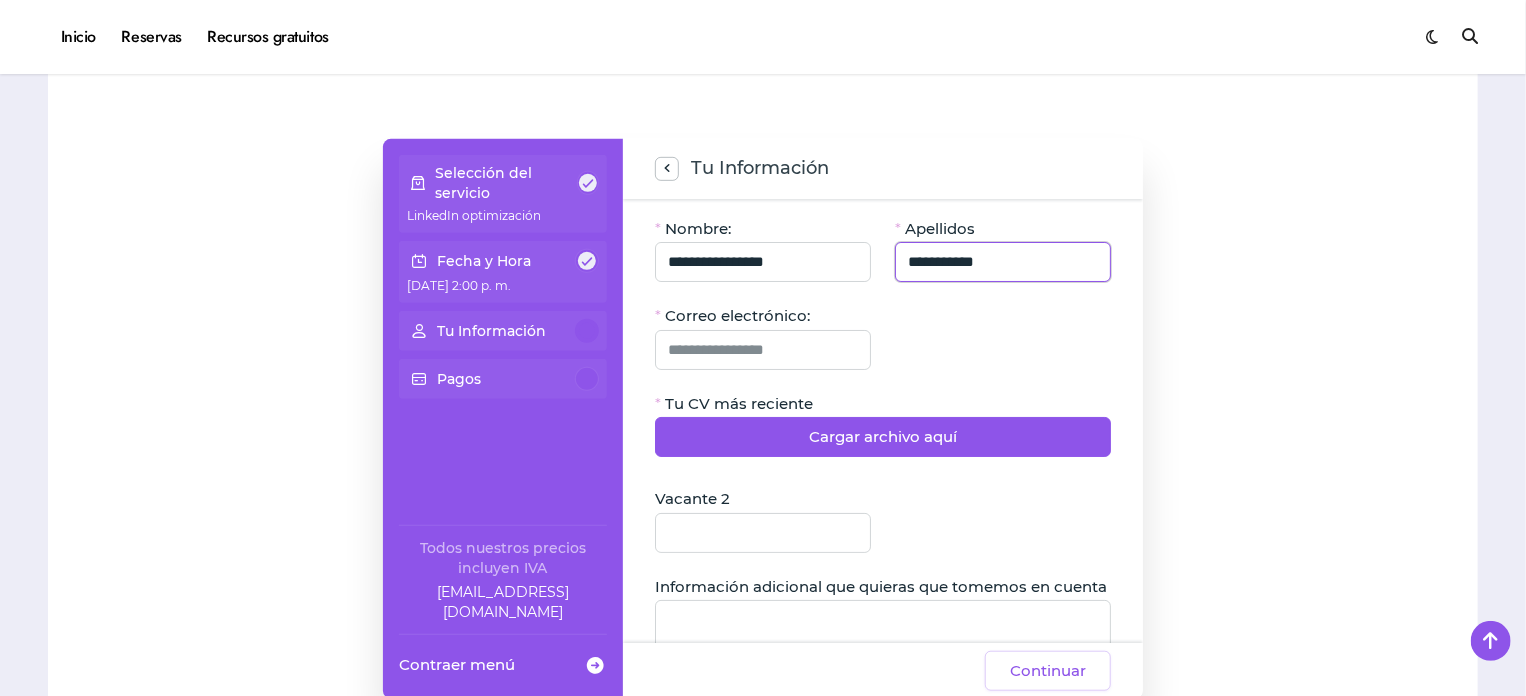 type on "**********" 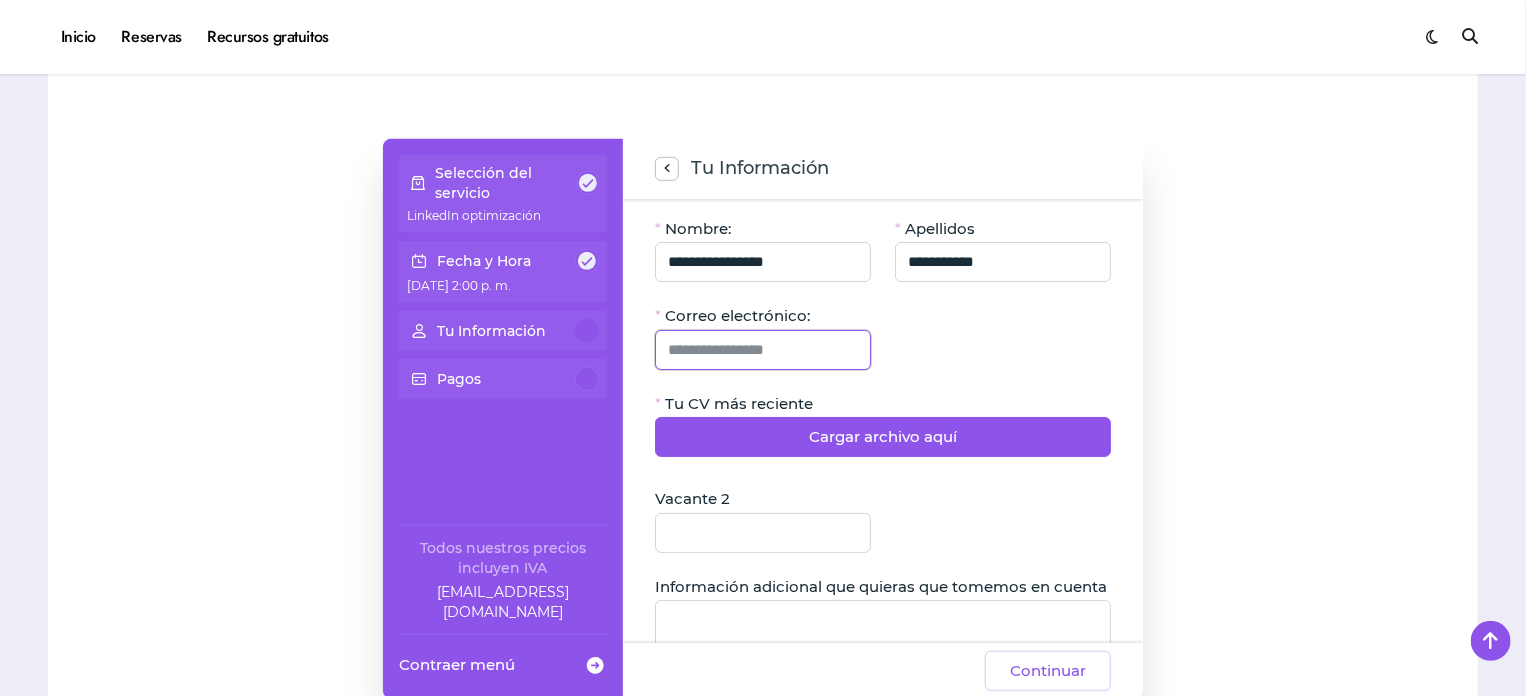 click 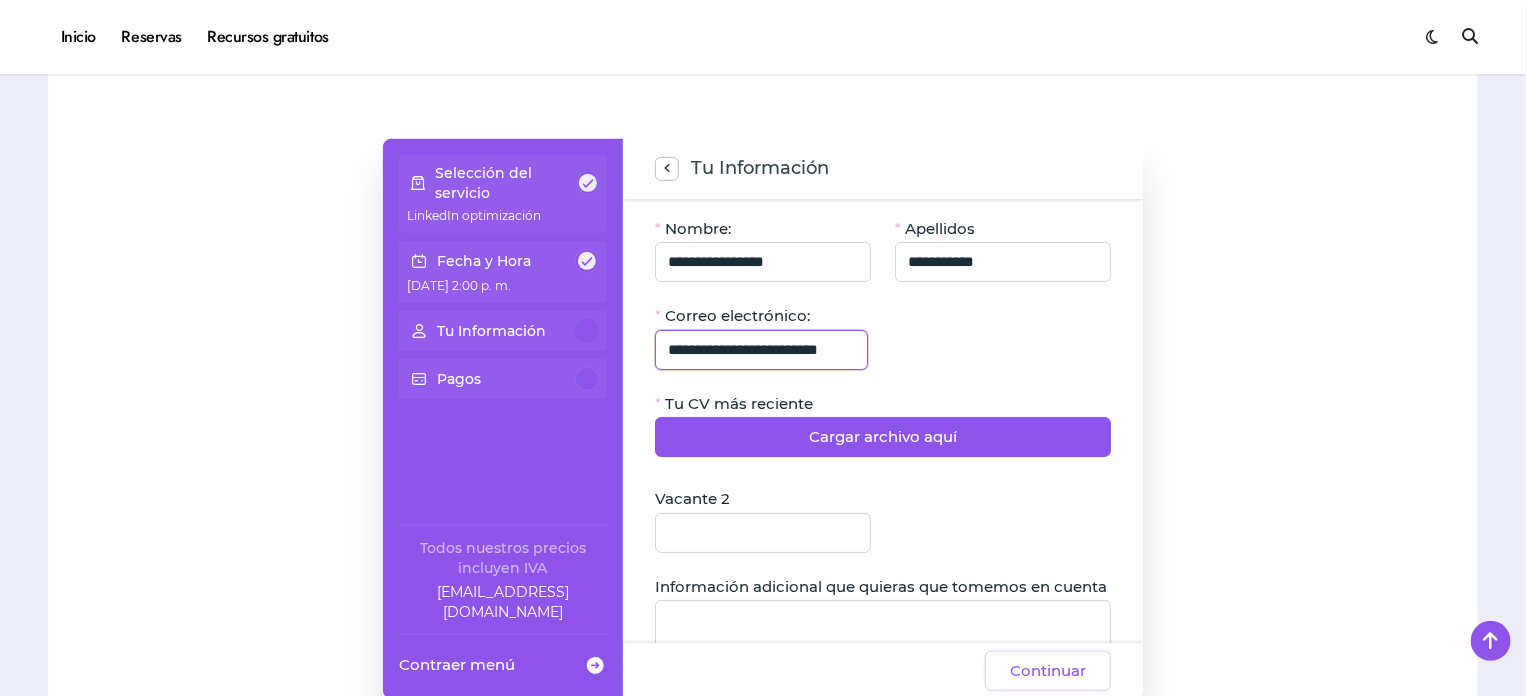 scroll, scrollTop: 0, scrollLeft: 48, axis: horizontal 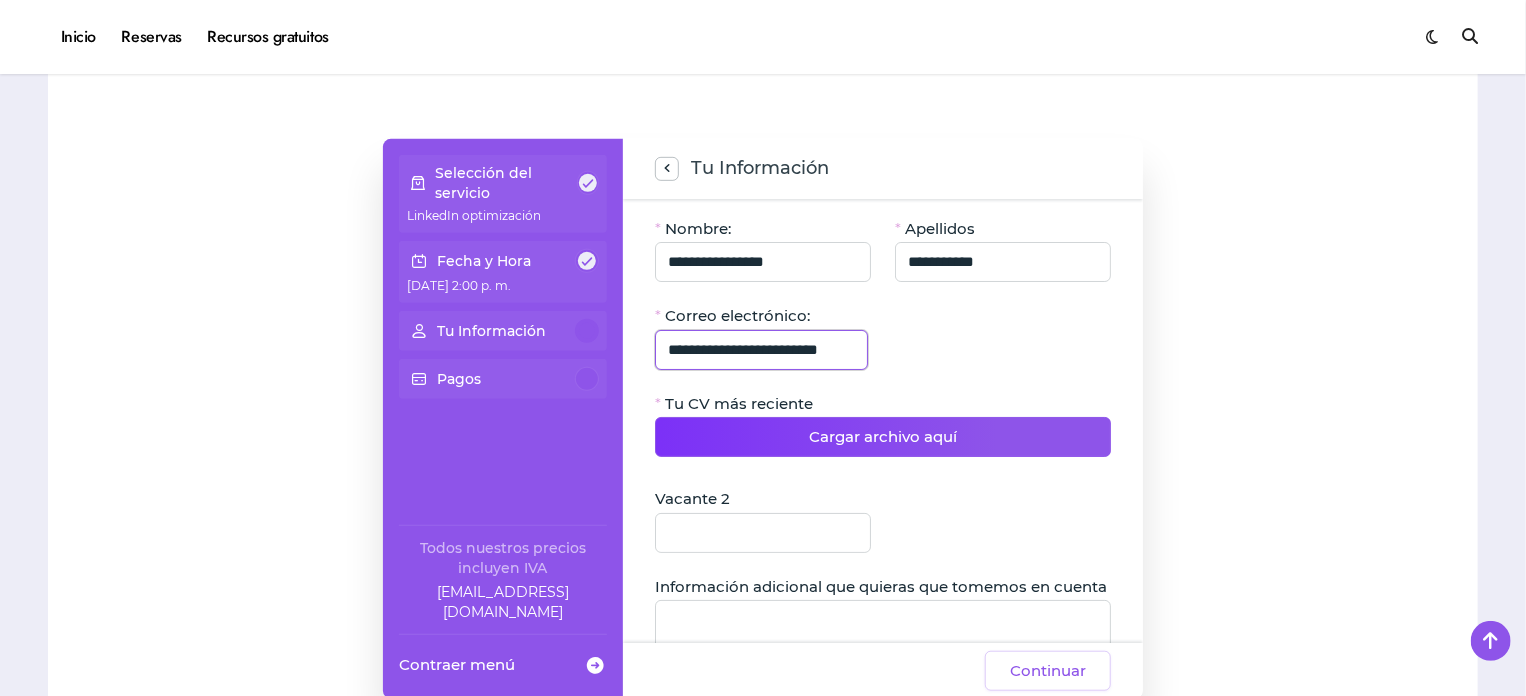 type on "**********" 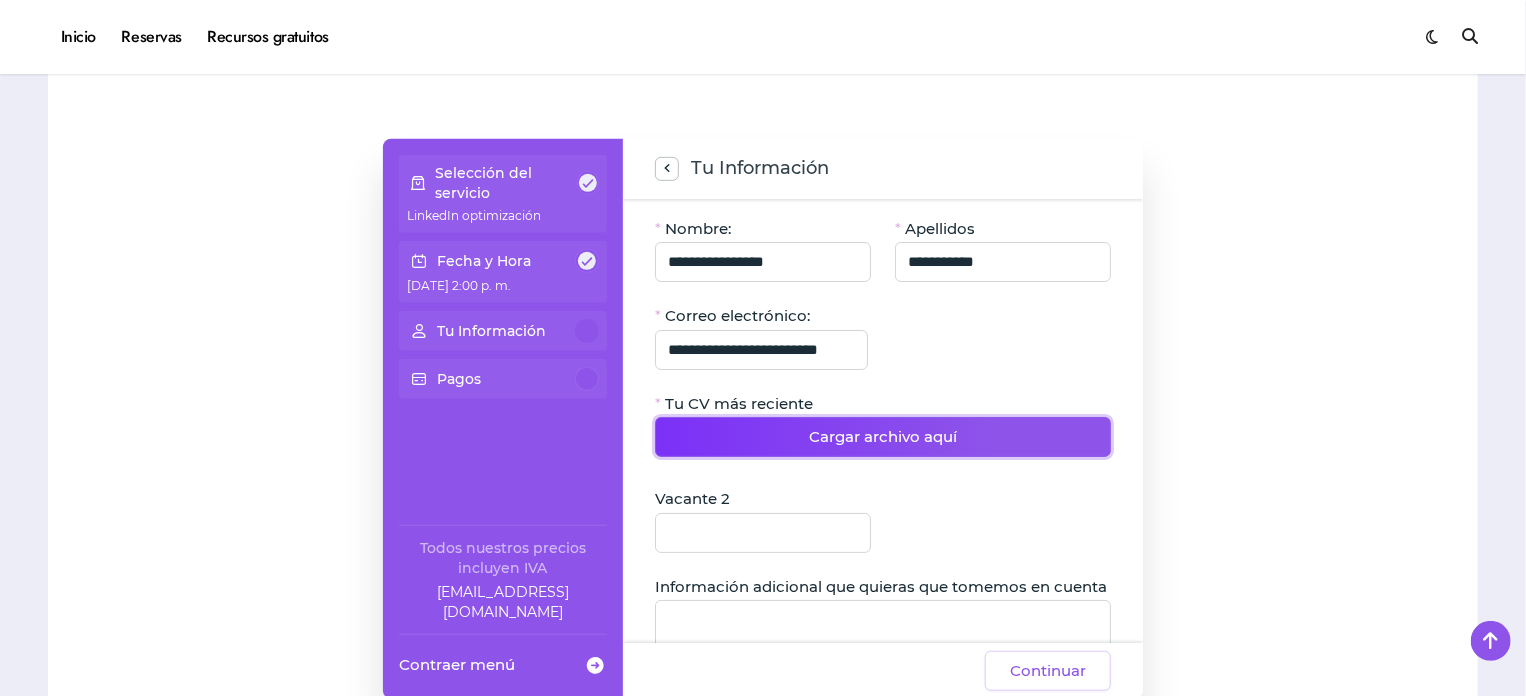click on "Cargar archivo aquí" at bounding box center (883, 437) 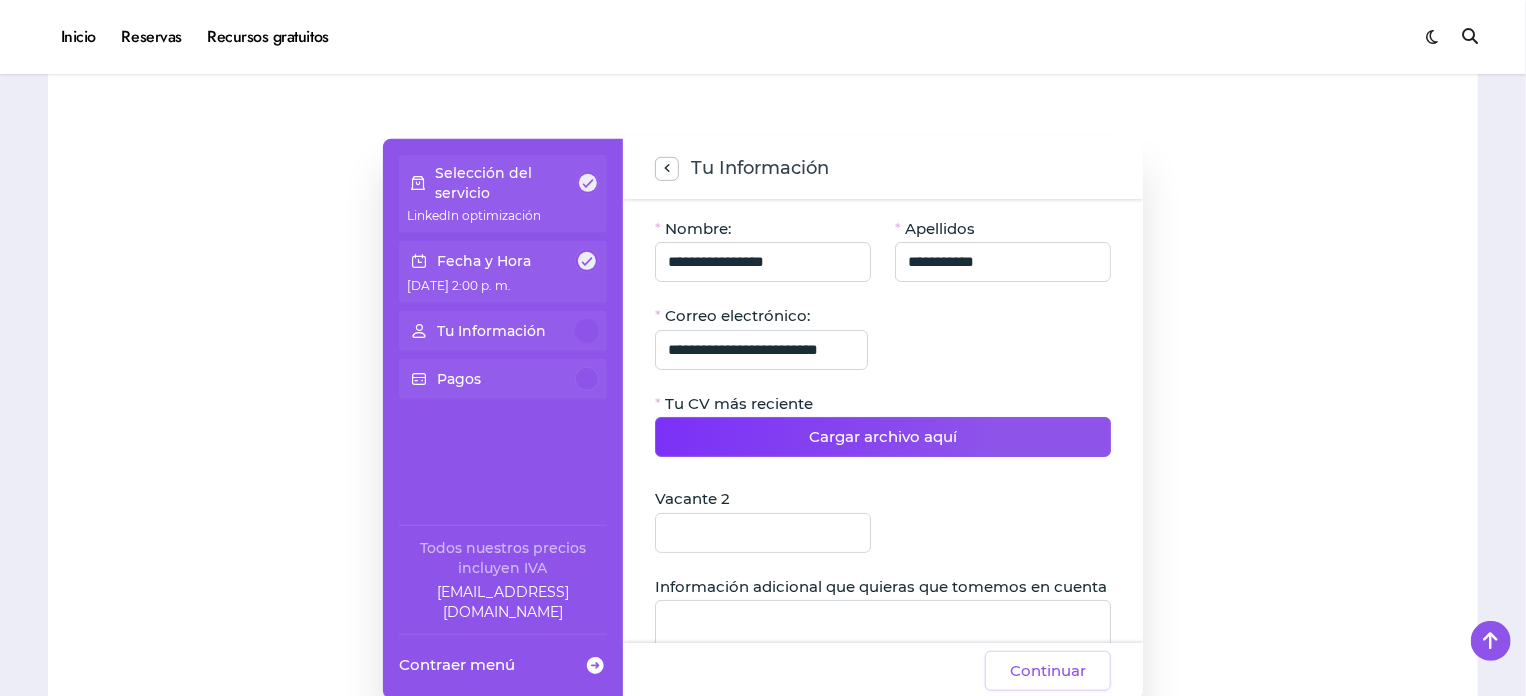 scroll, scrollTop: 0, scrollLeft: 0, axis: both 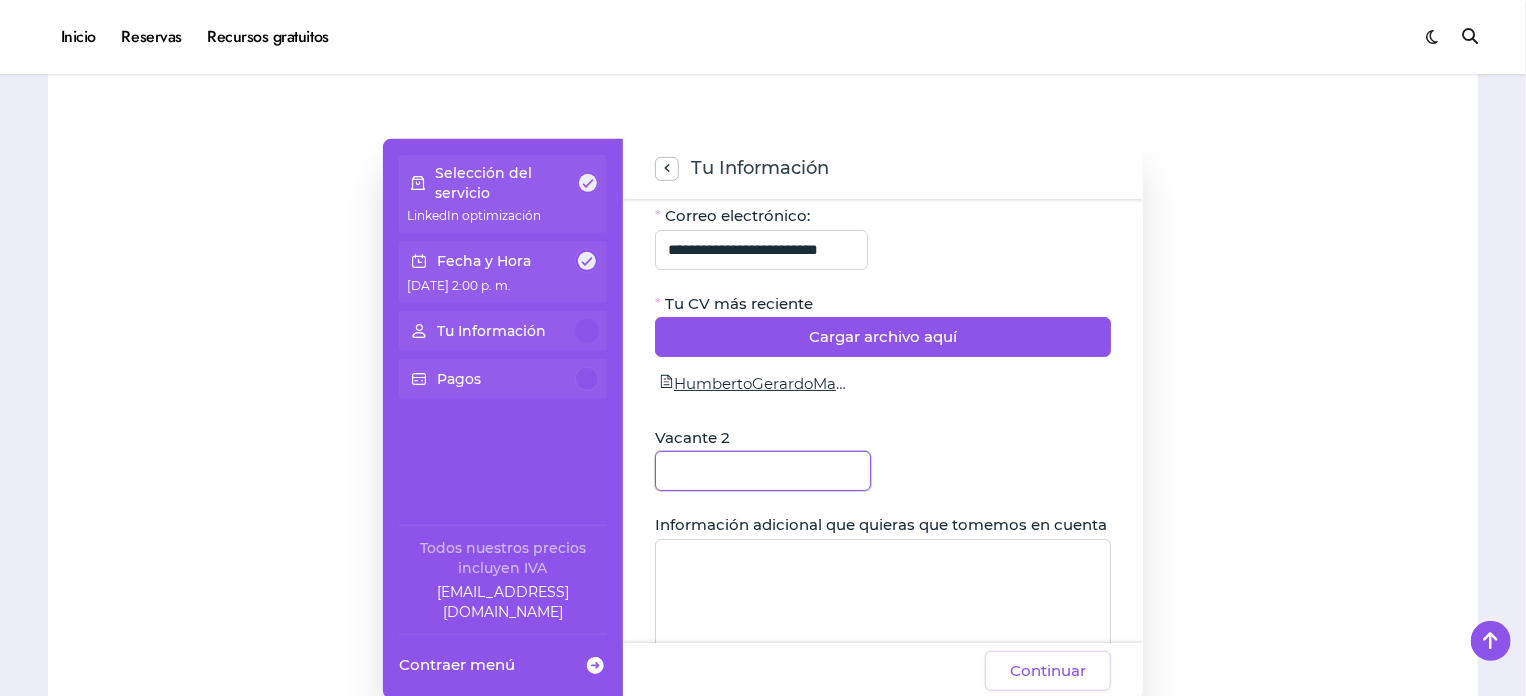 click 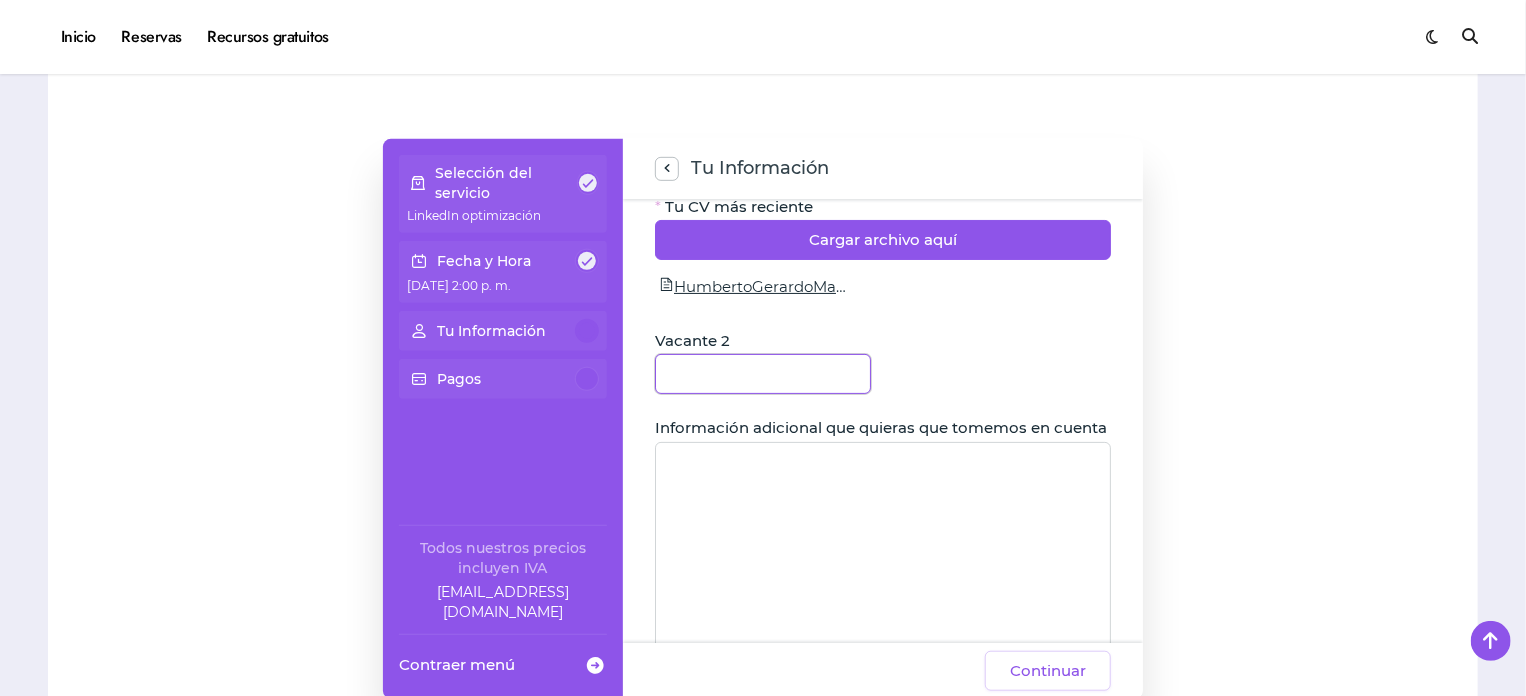 scroll, scrollTop: 300, scrollLeft: 0, axis: vertical 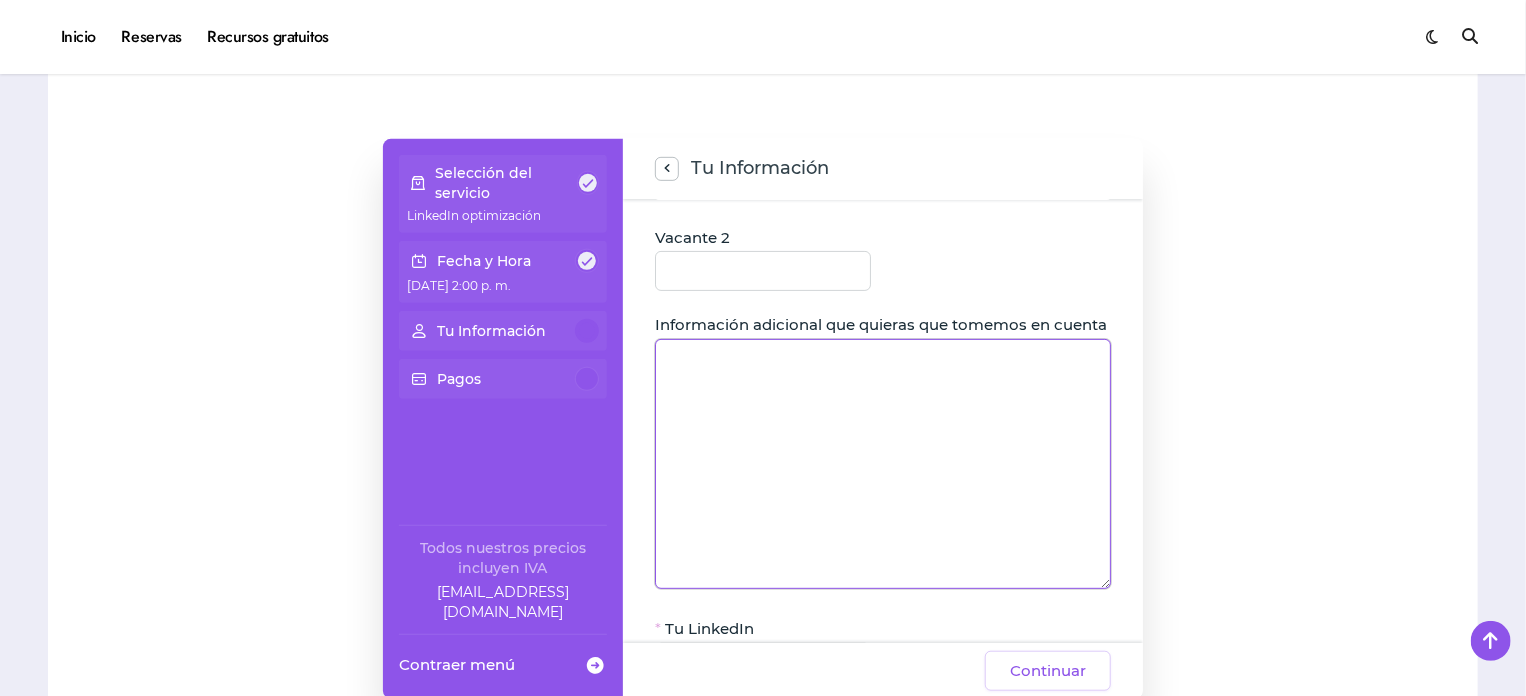 click 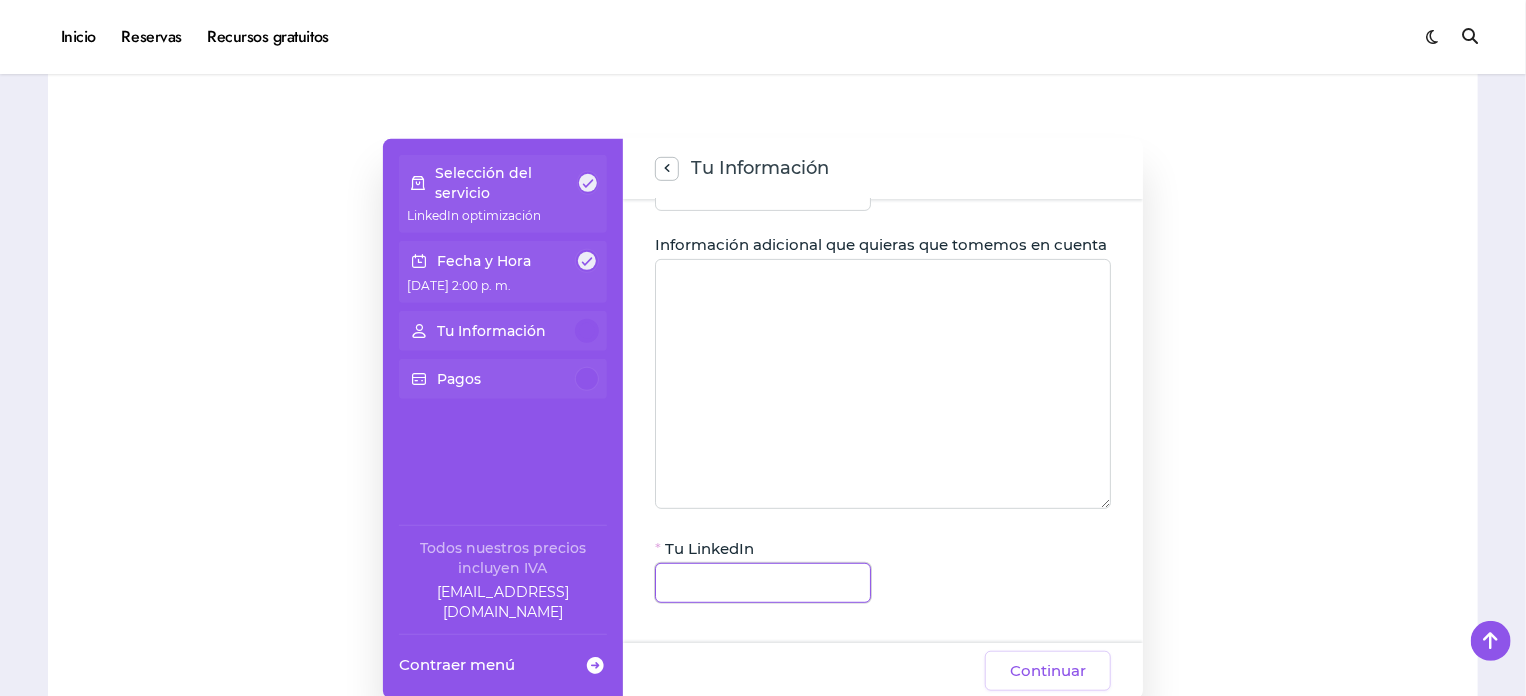 click 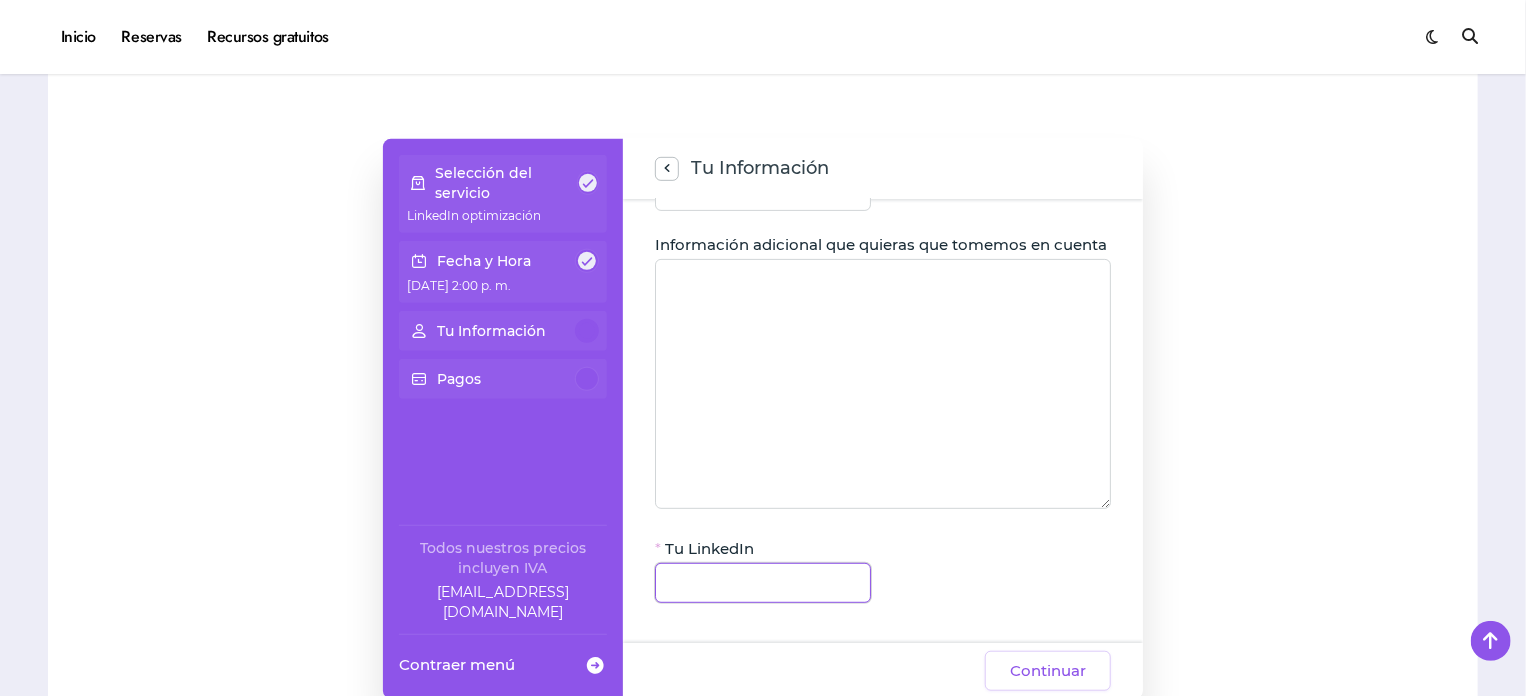 paste on "**********" 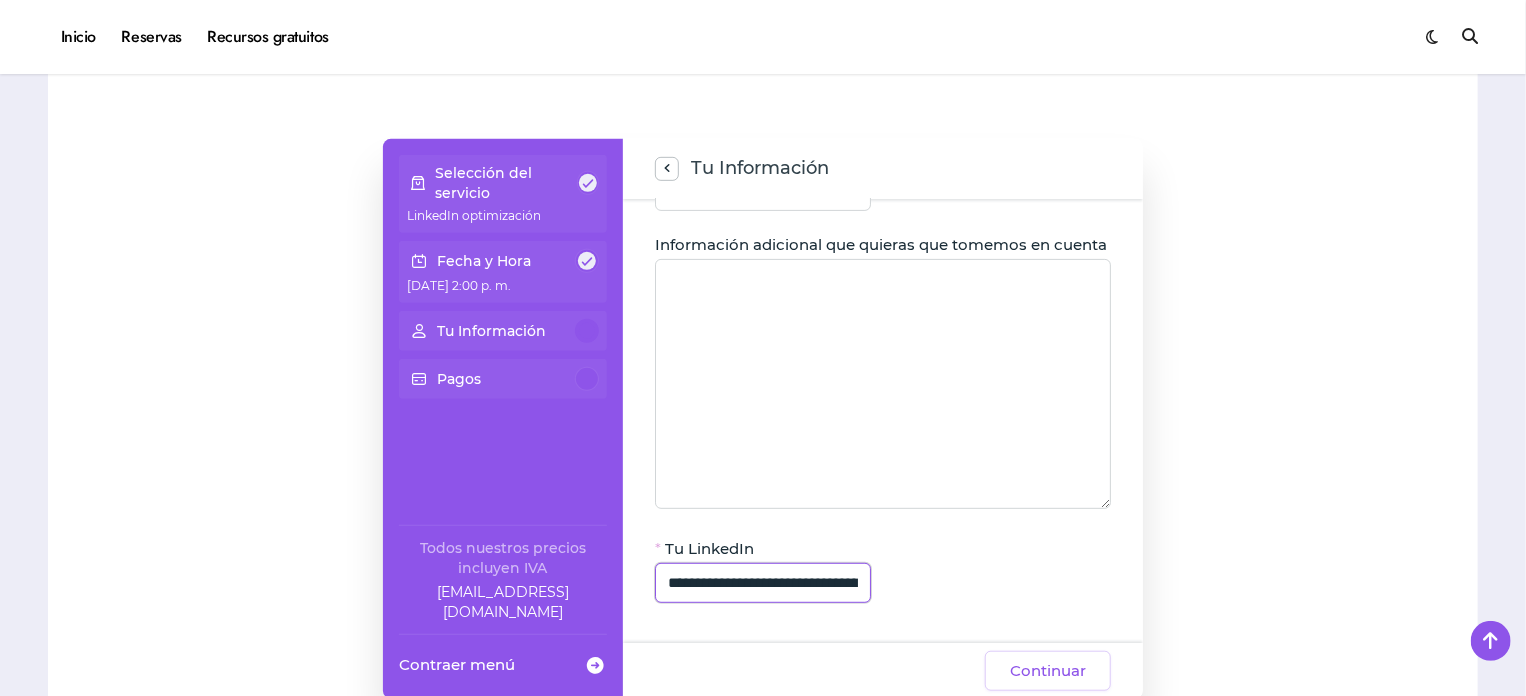 scroll, scrollTop: 0, scrollLeft: 363, axis: horizontal 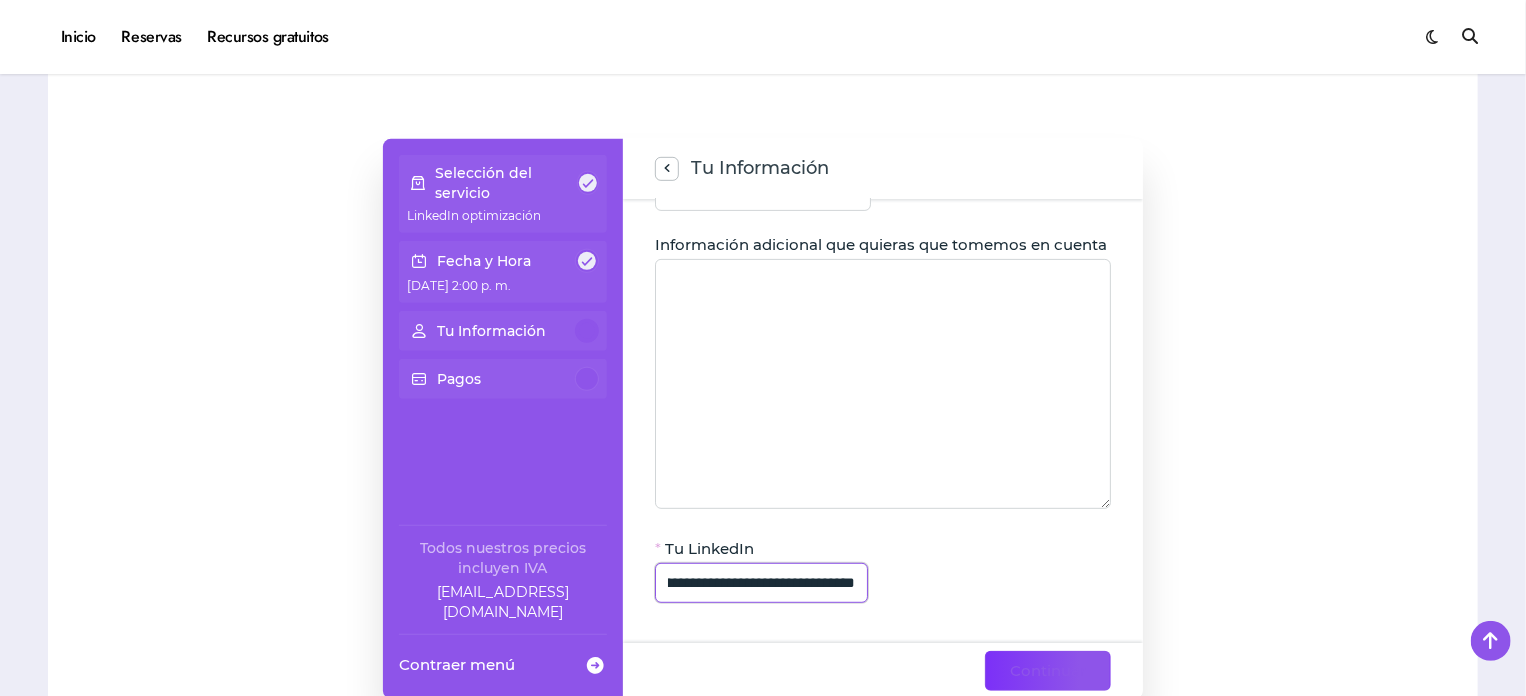 type on "**********" 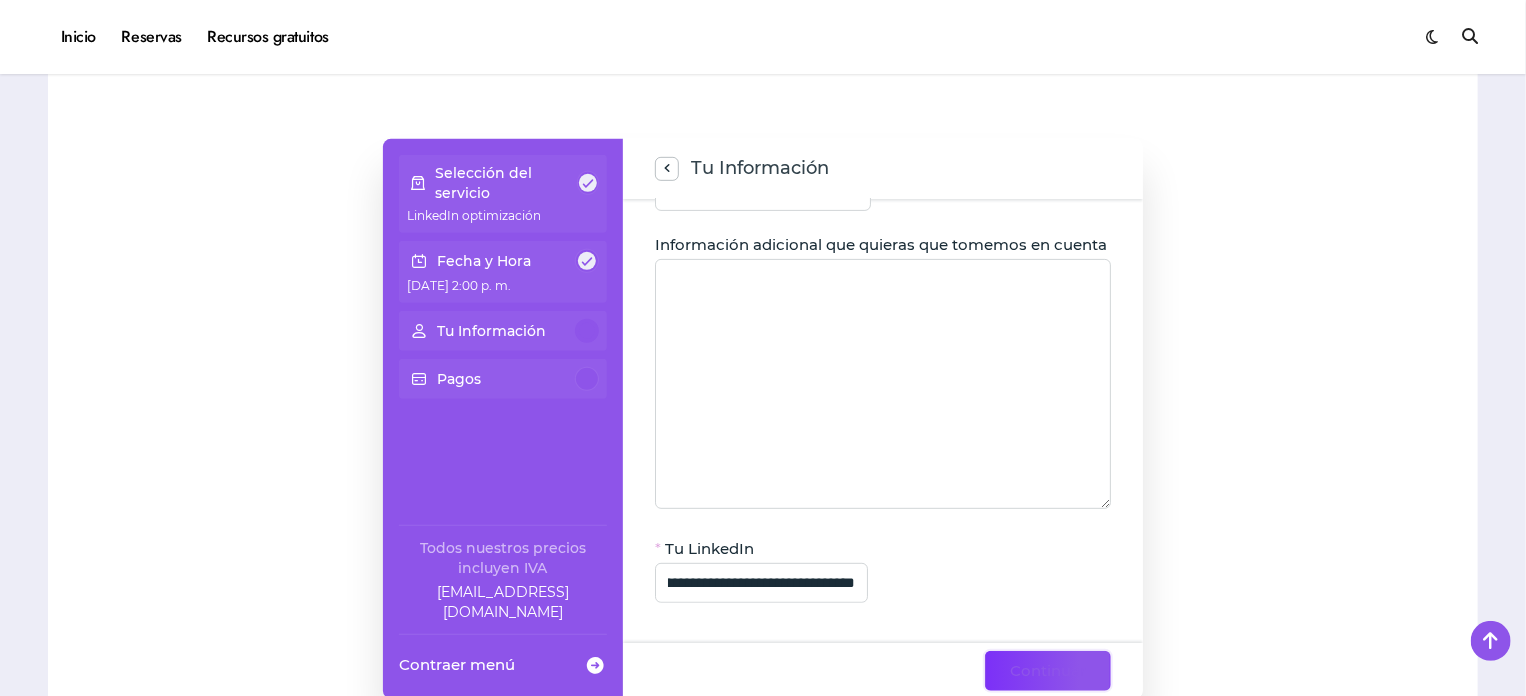 click on "Continuar" at bounding box center (1048, 671) 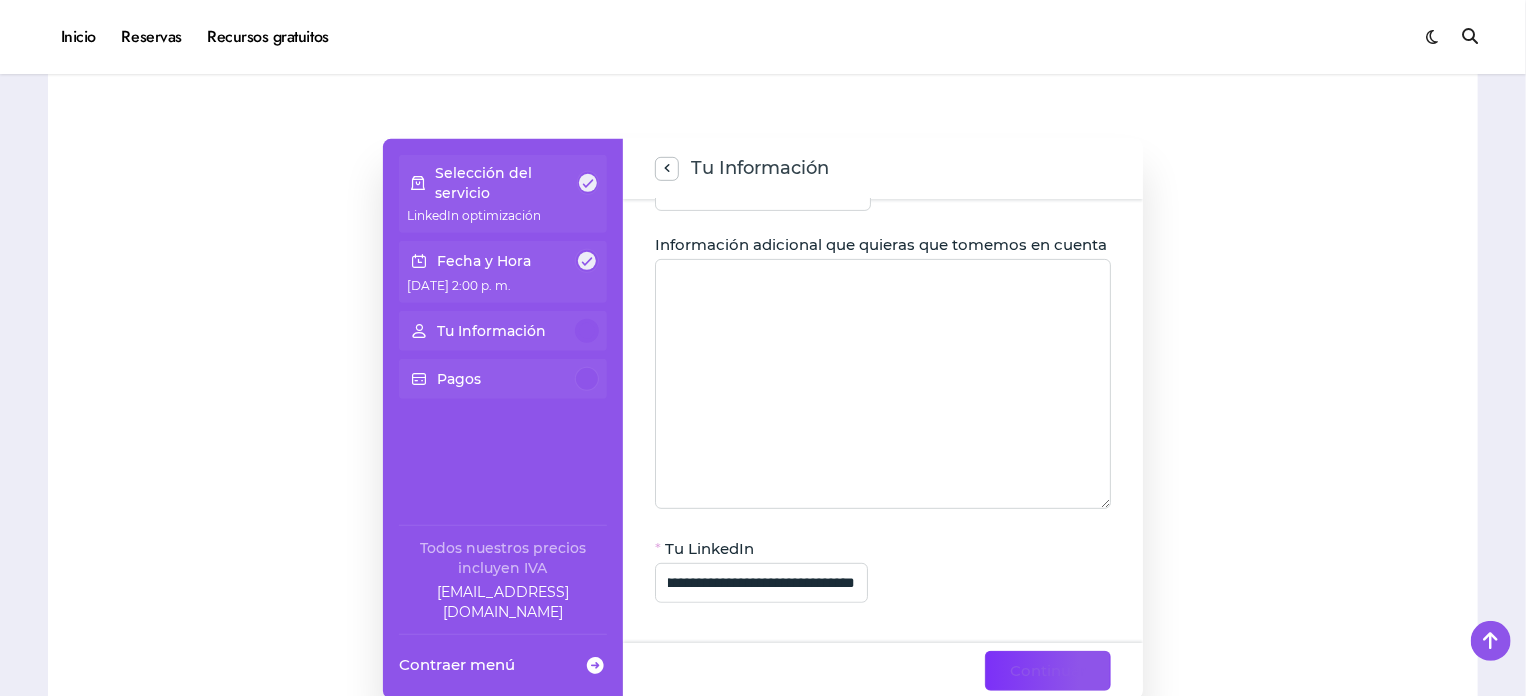 scroll, scrollTop: 0, scrollLeft: 0, axis: both 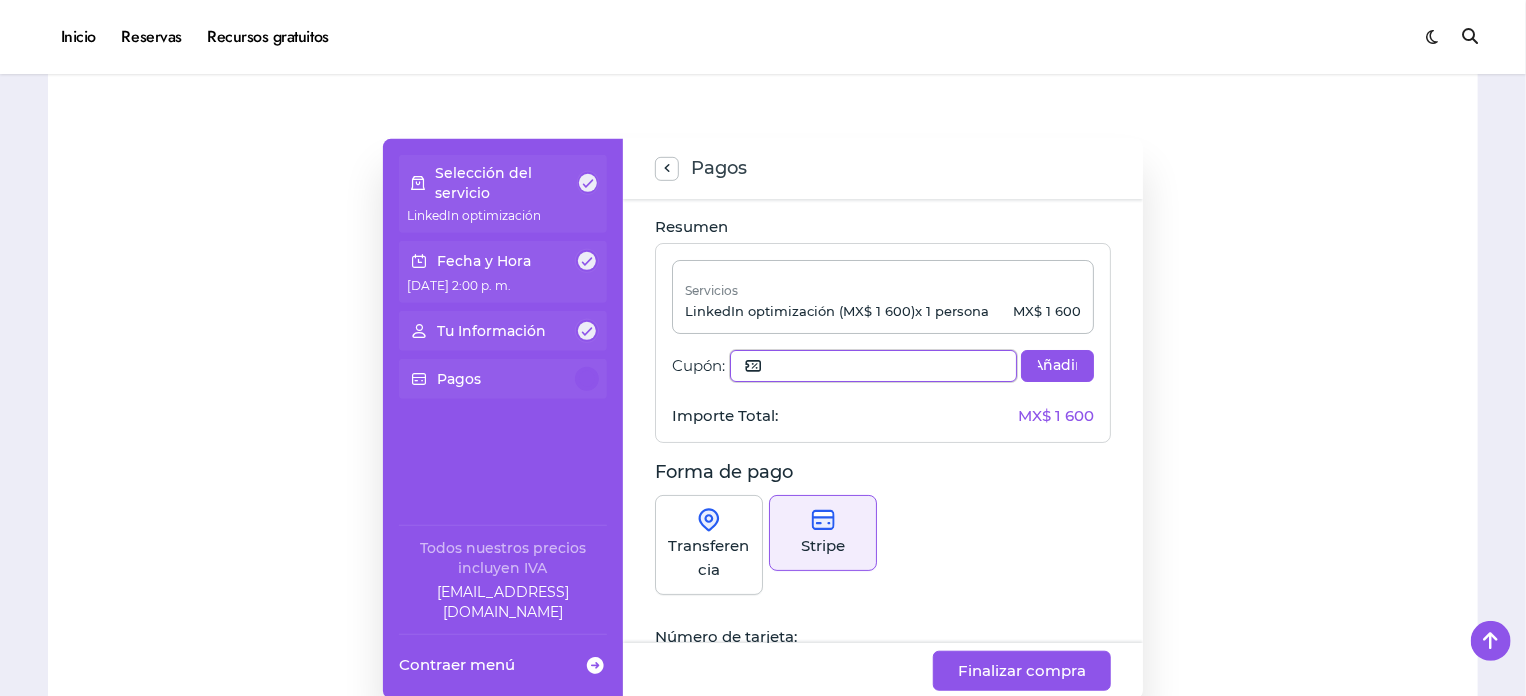 click 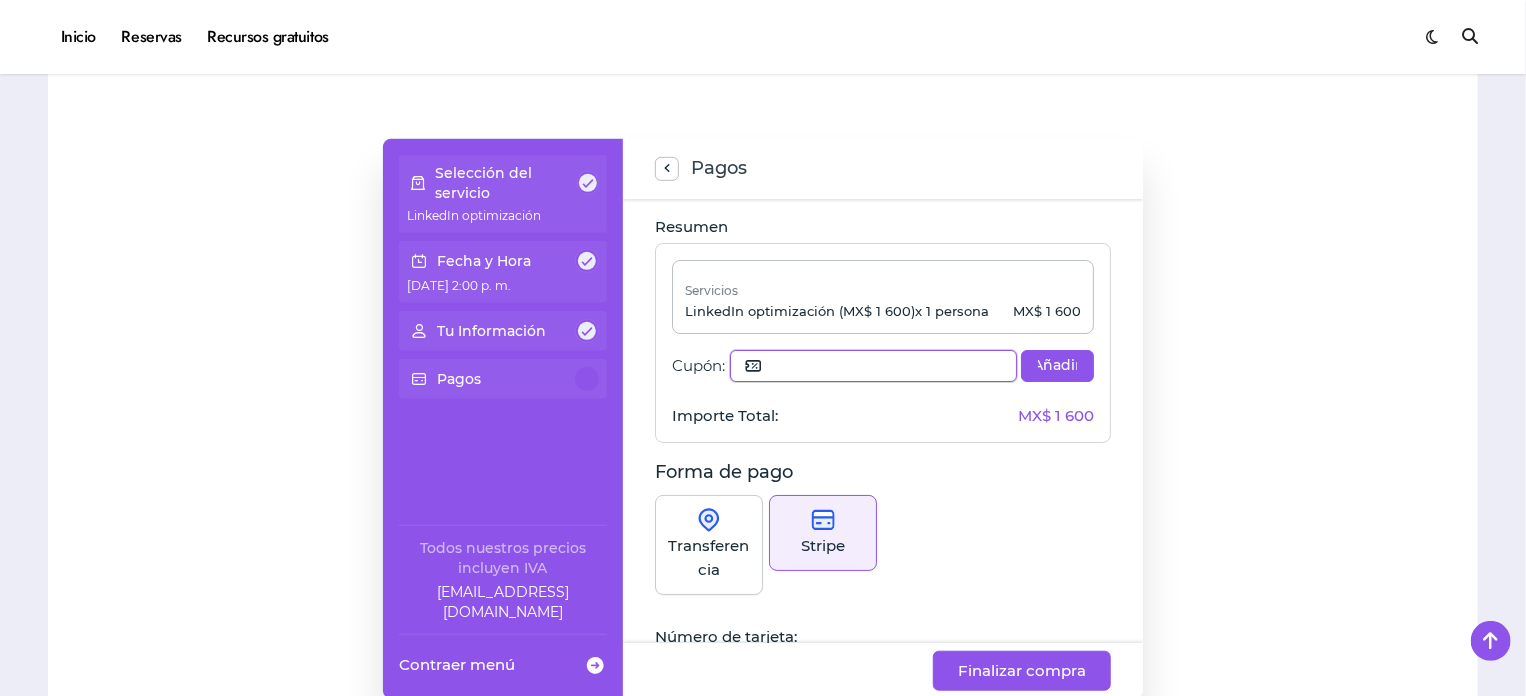 paste on "**********" 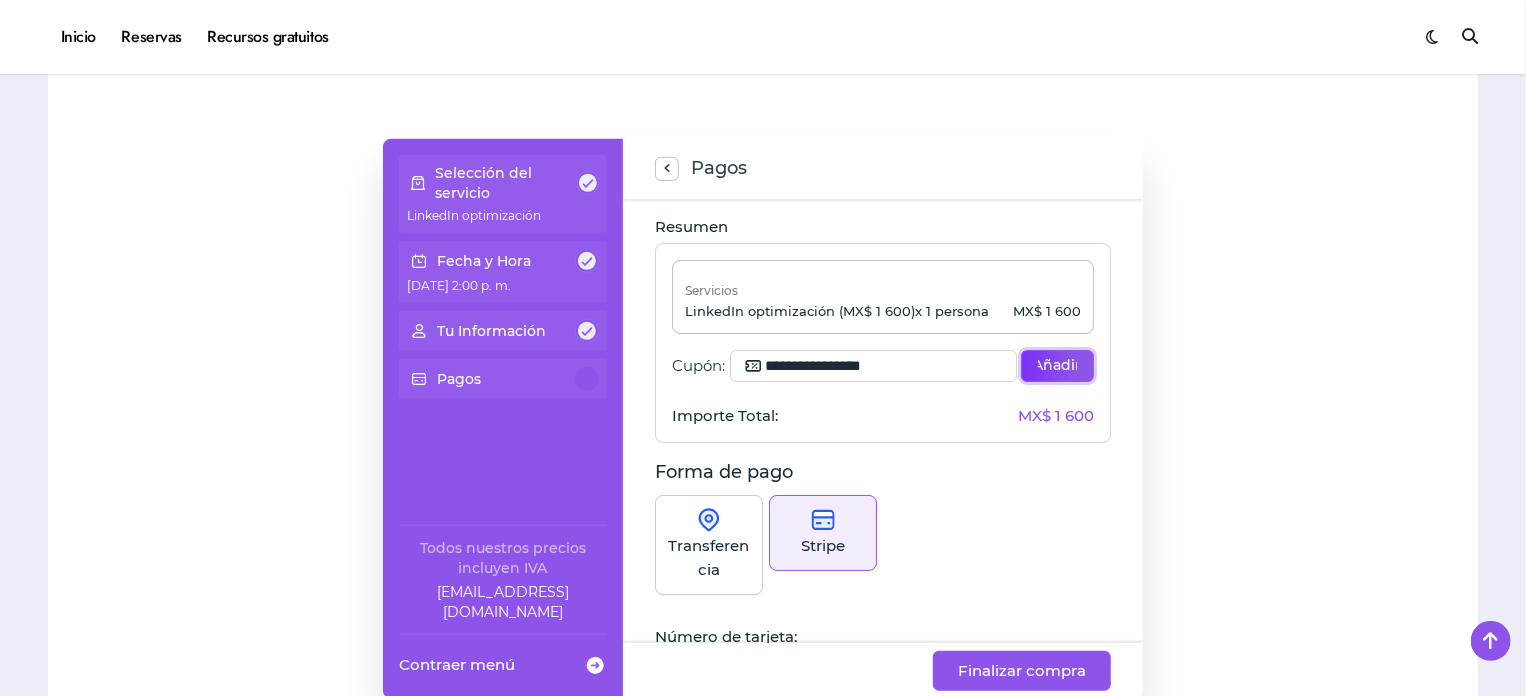 click on "Añadir" at bounding box center (1057, 366) 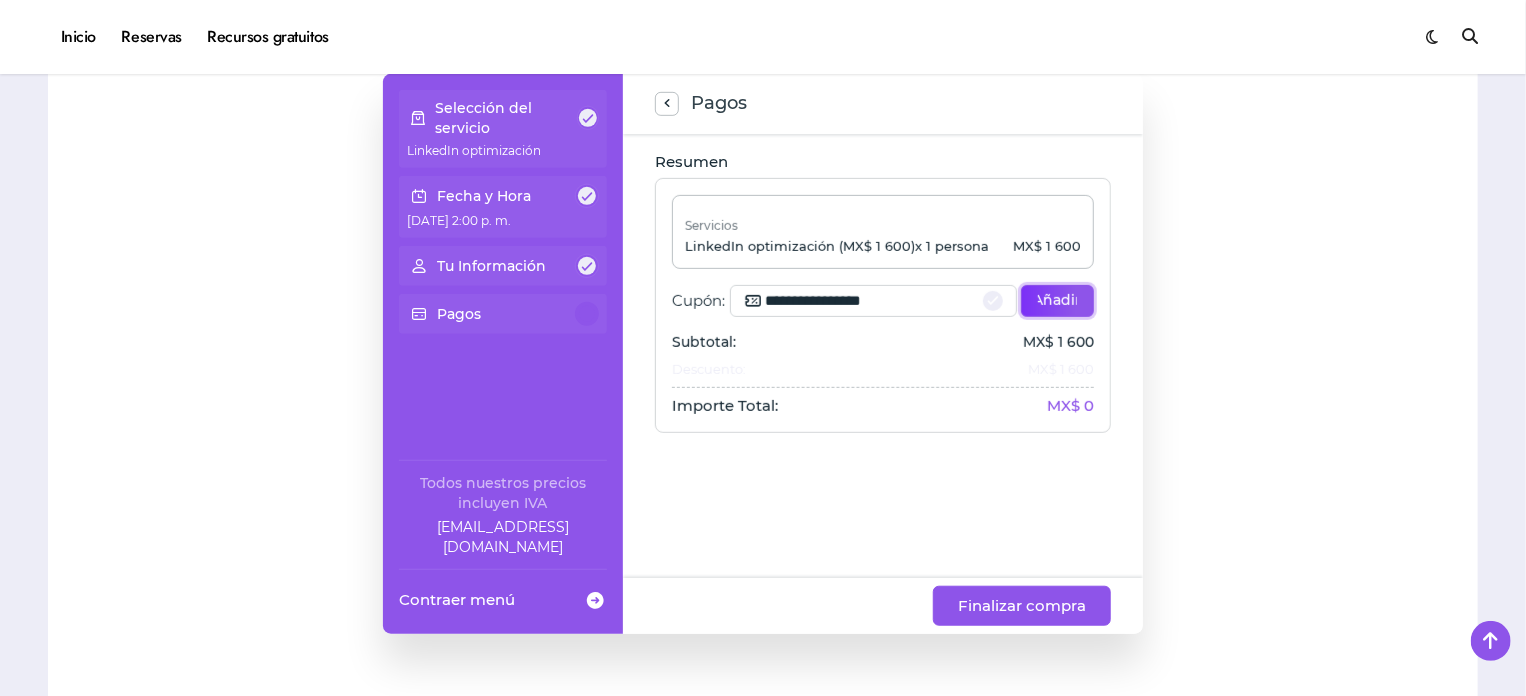 scroll, scrollTop: 550, scrollLeft: 0, axis: vertical 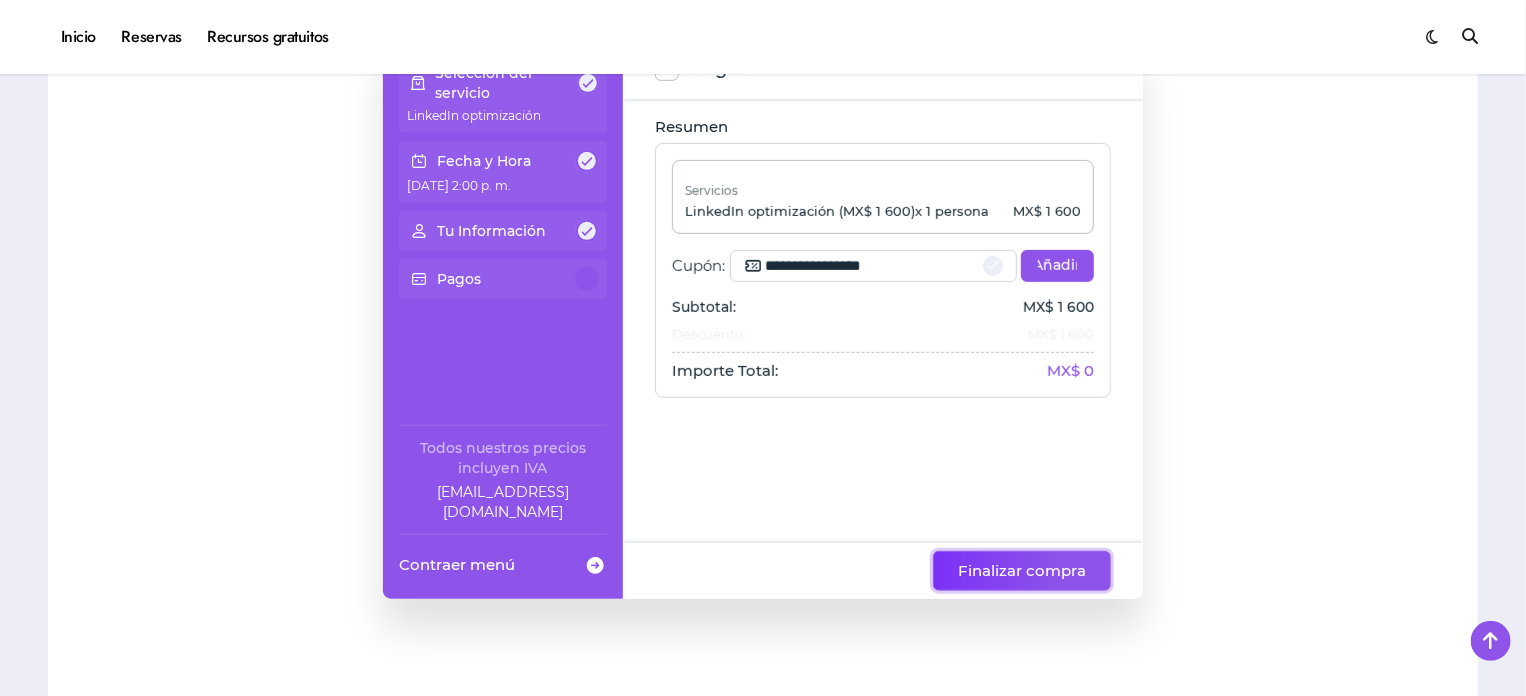click on "Finalizar compra" at bounding box center (1022, 571) 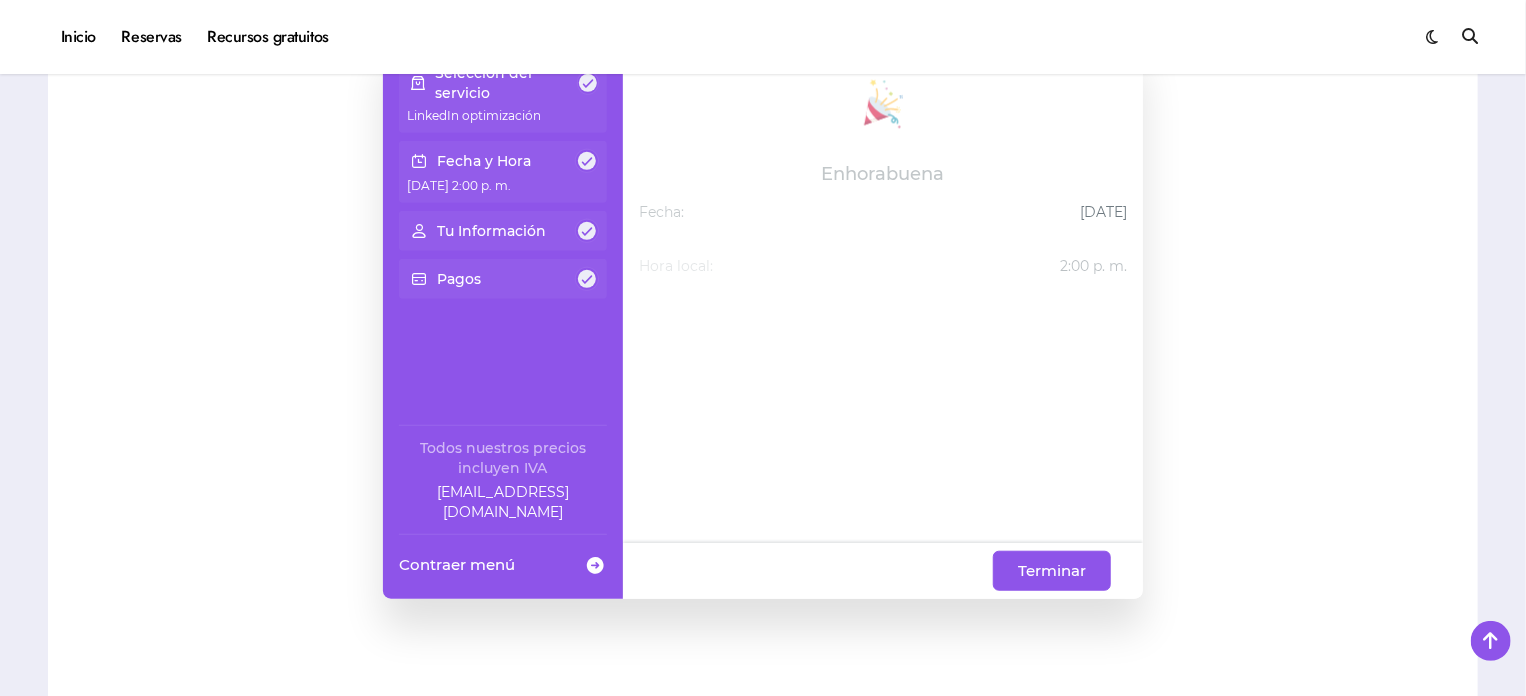 click on "[EMAIL_ADDRESS][DOMAIN_NAME]" at bounding box center [1001, 422] 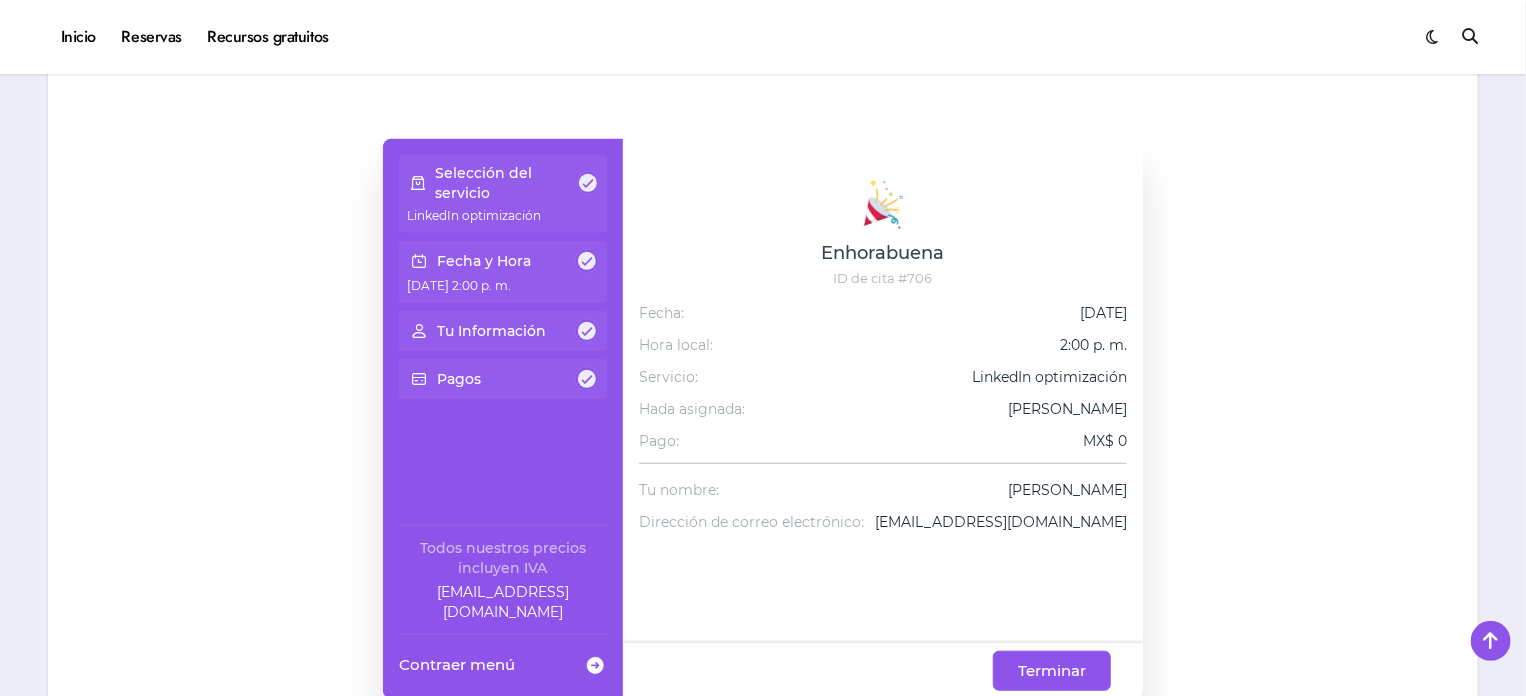 drag, startPoint x: 1525, startPoint y: 185, endPoint x: 1526, endPoint y: 197, distance: 12.0415945 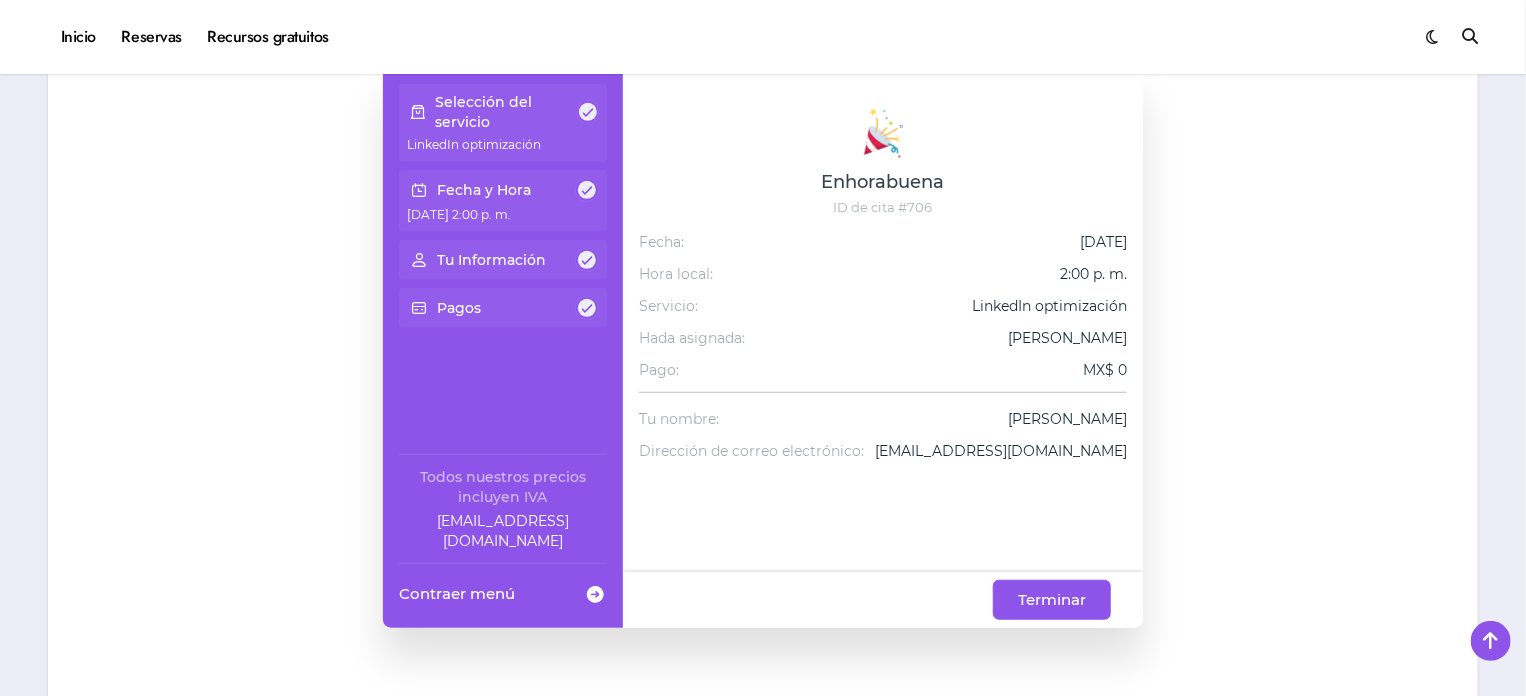 scroll, scrollTop: 501, scrollLeft: 0, axis: vertical 